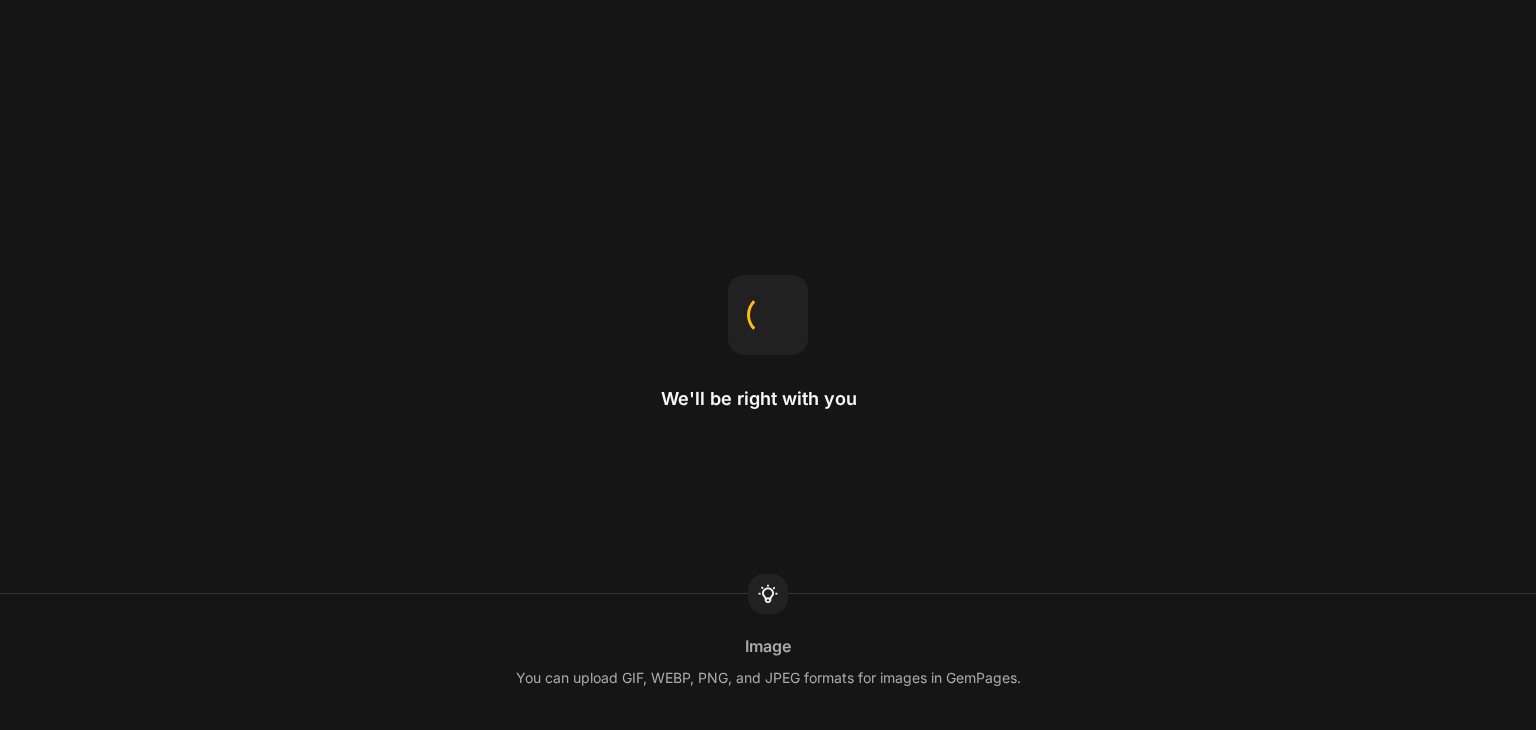 scroll, scrollTop: 0, scrollLeft: 0, axis: both 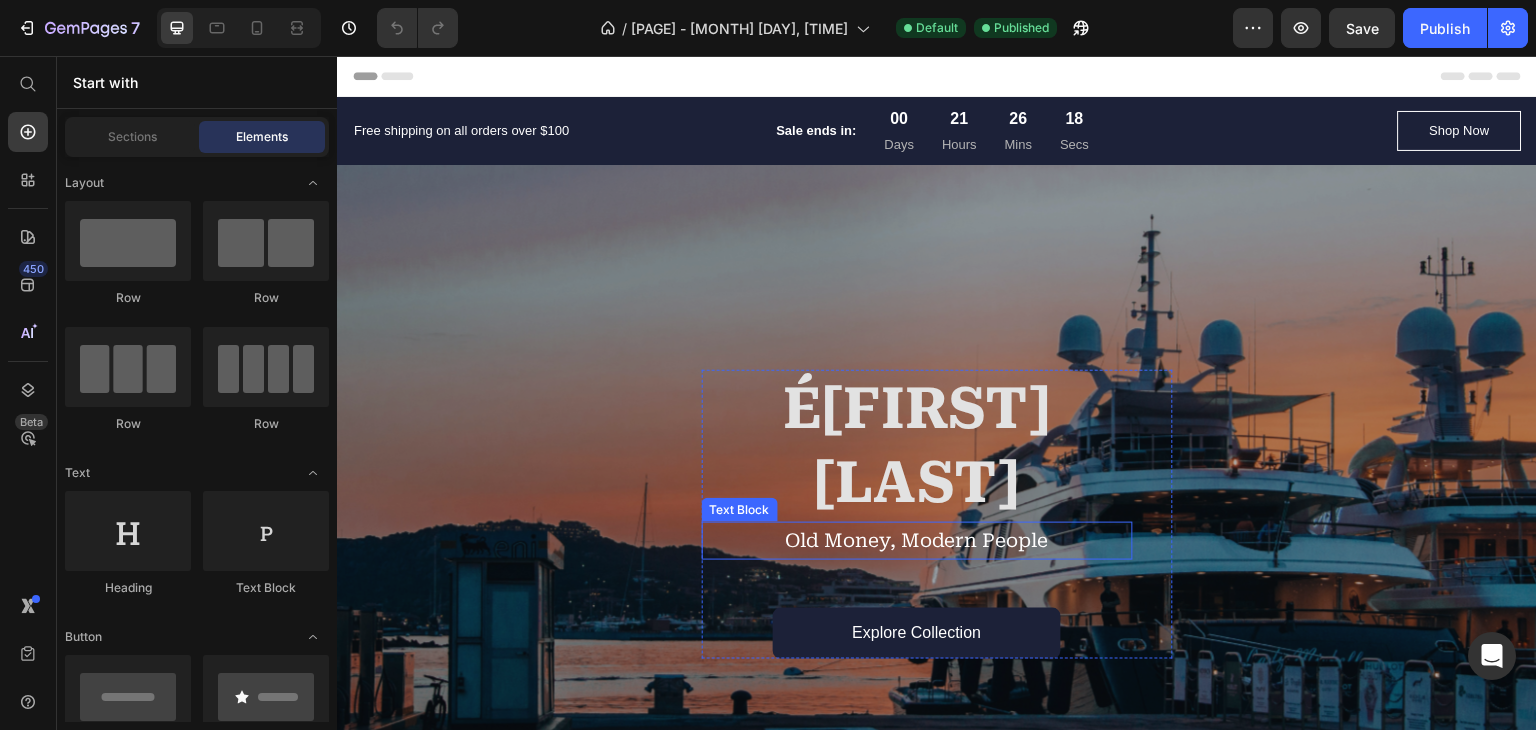click on "Old Money, Modern People" at bounding box center [917, 541] 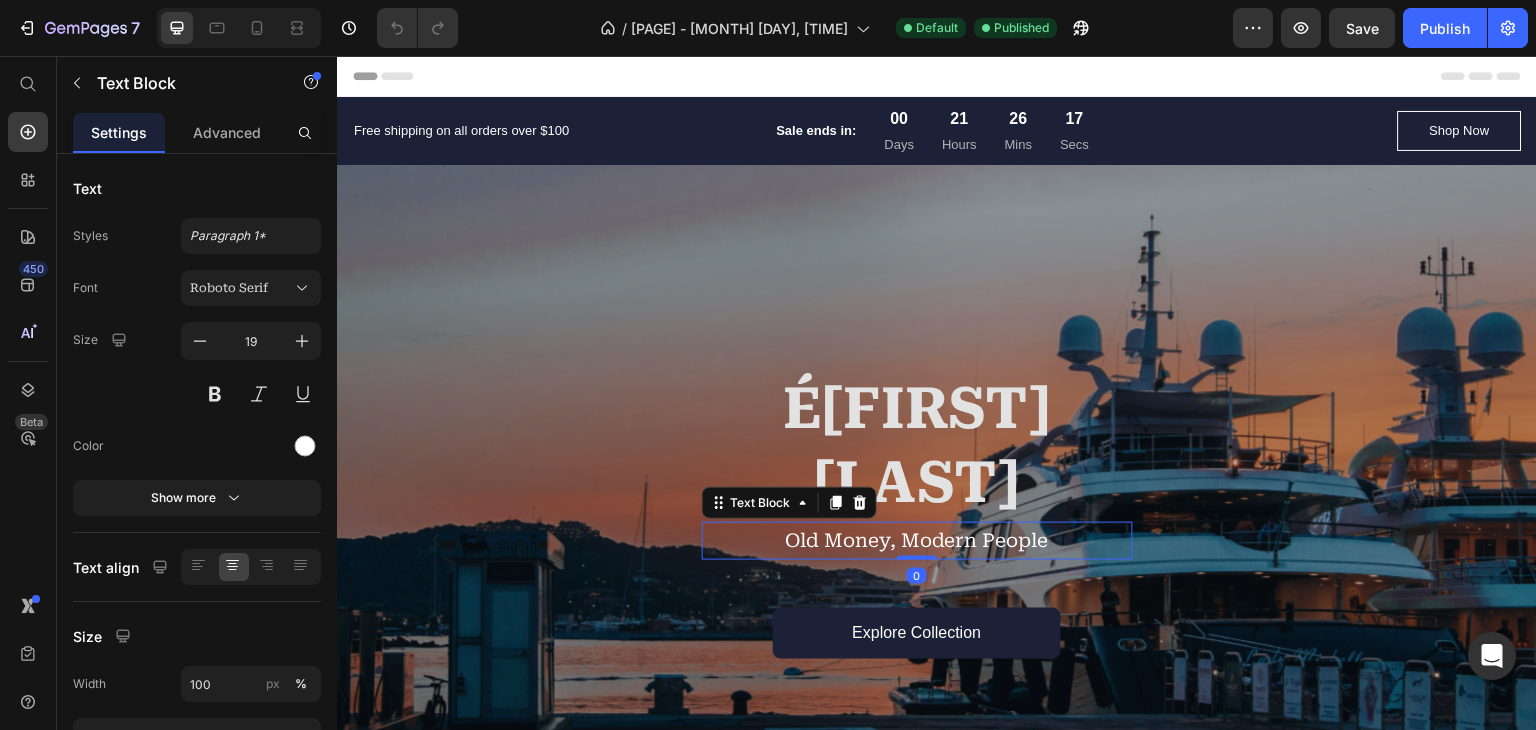 click on "Old Money, Modern People" at bounding box center (917, 541) 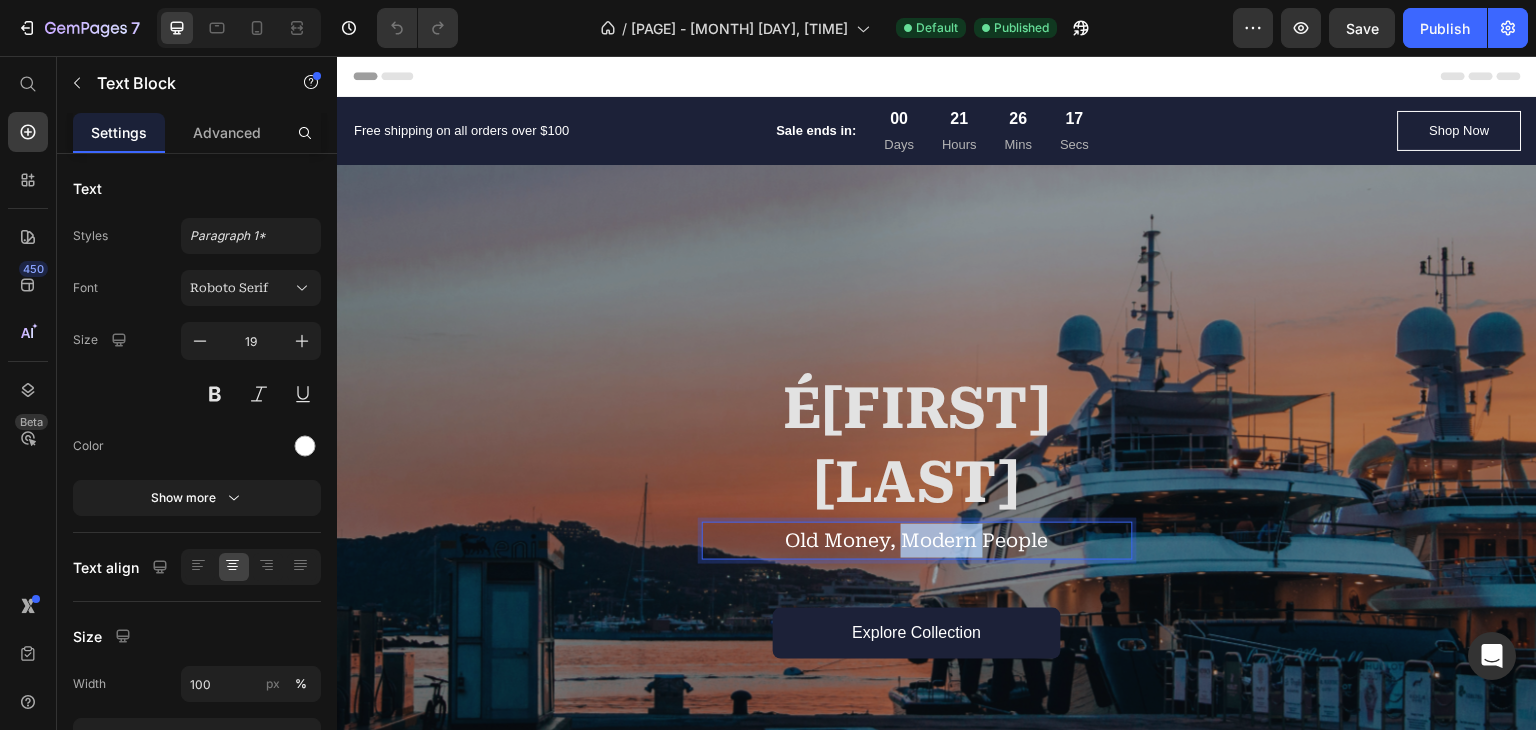 click on "Old Money, Modern People" at bounding box center [917, 541] 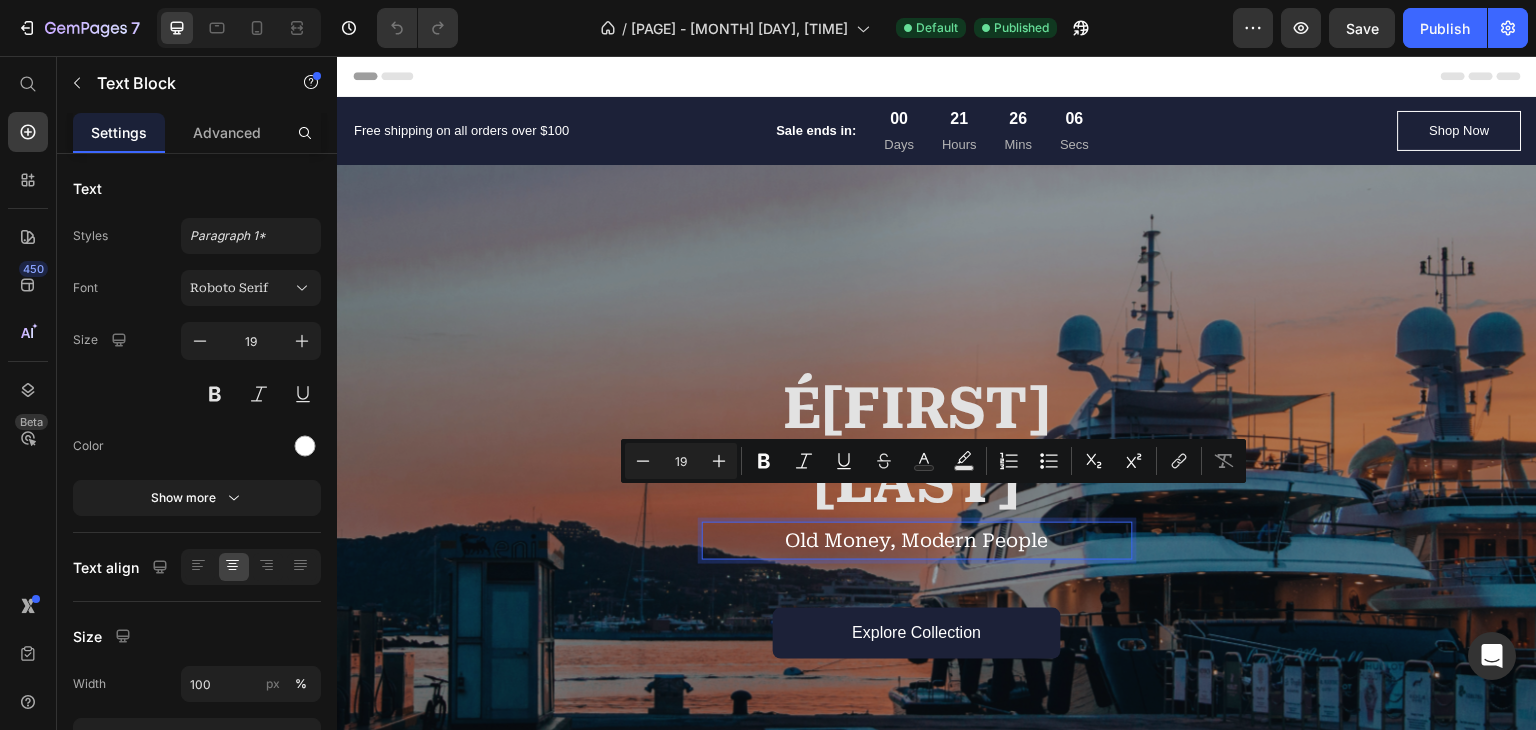 click on "Old Money, Modern People" at bounding box center [917, 541] 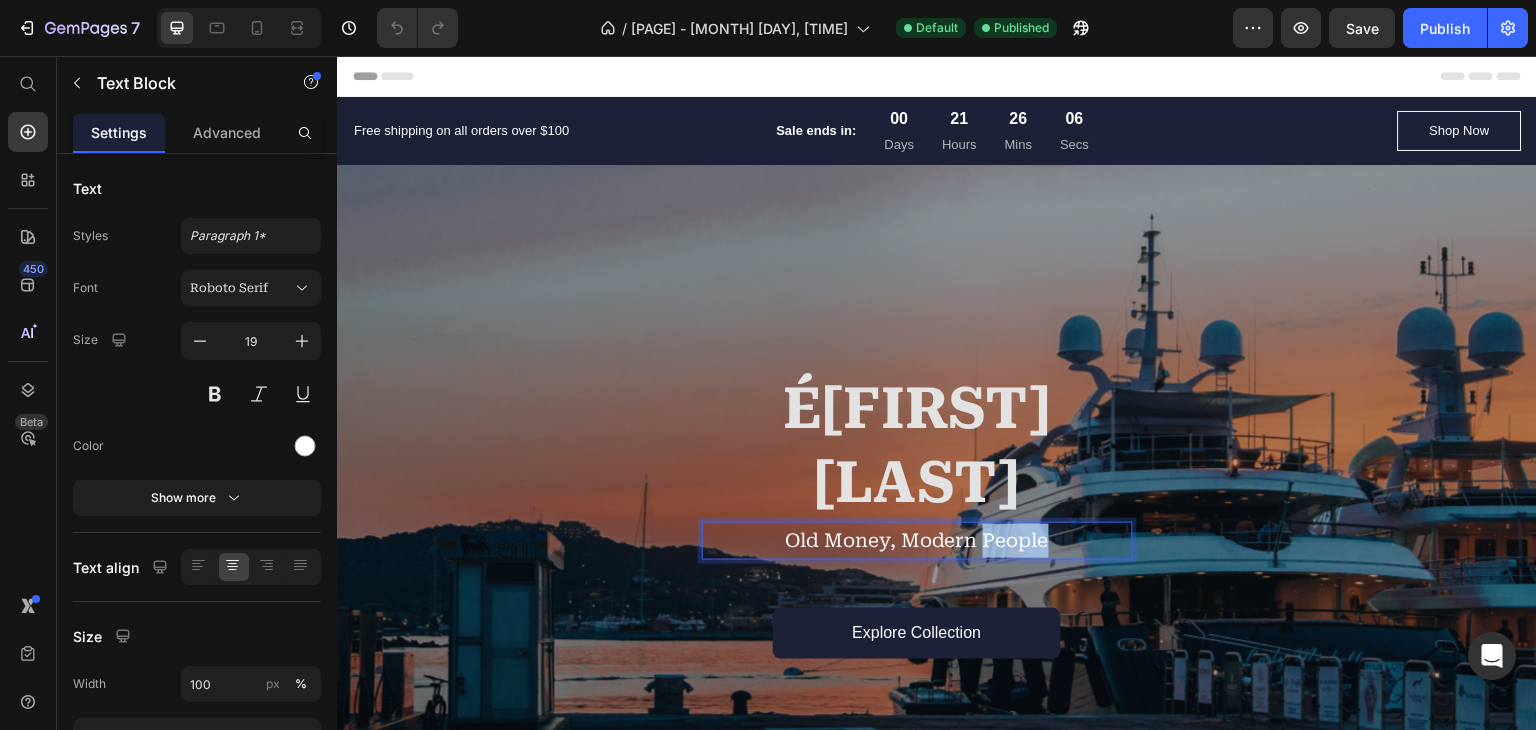 click on "Old Money, Modern People" at bounding box center [917, 541] 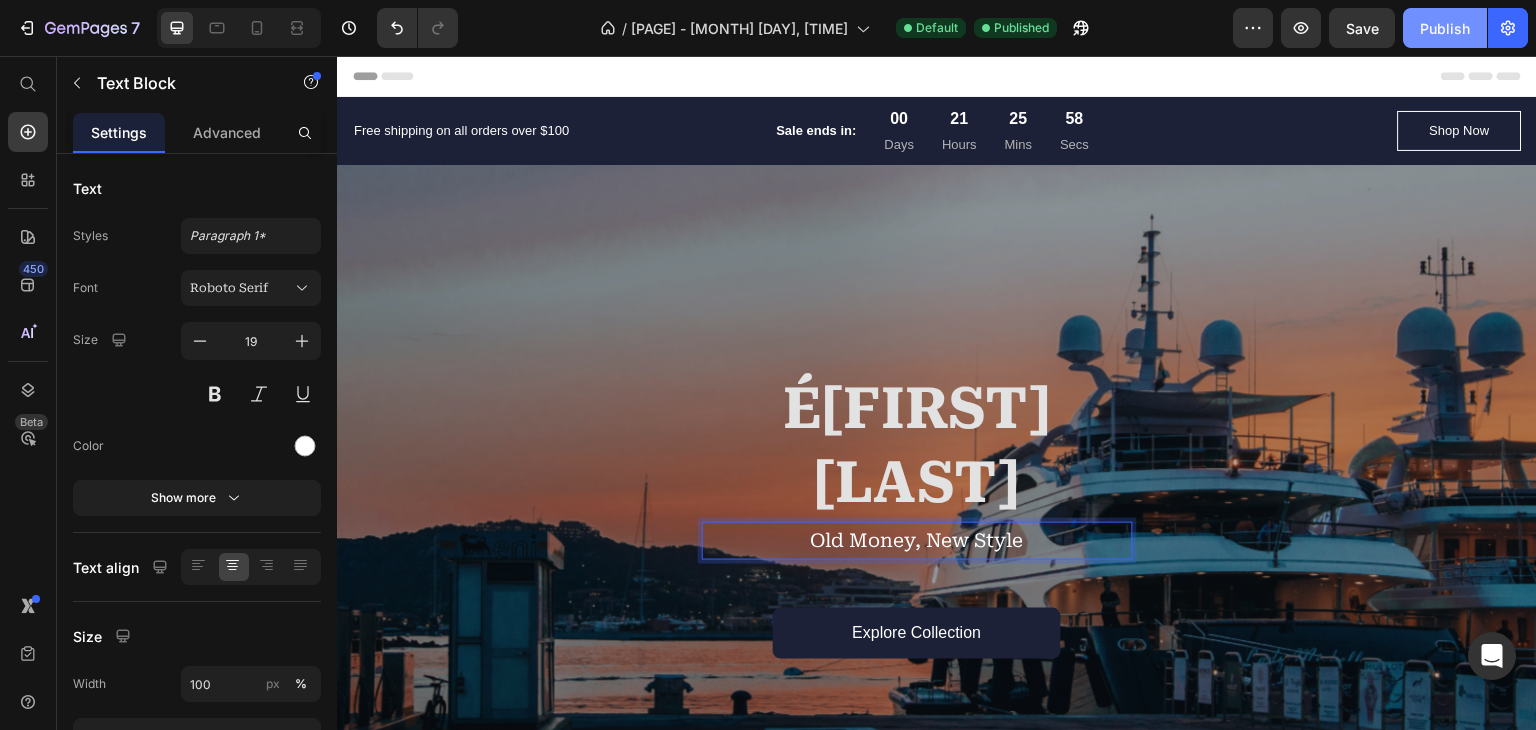 click on "Publish" at bounding box center [1445, 28] 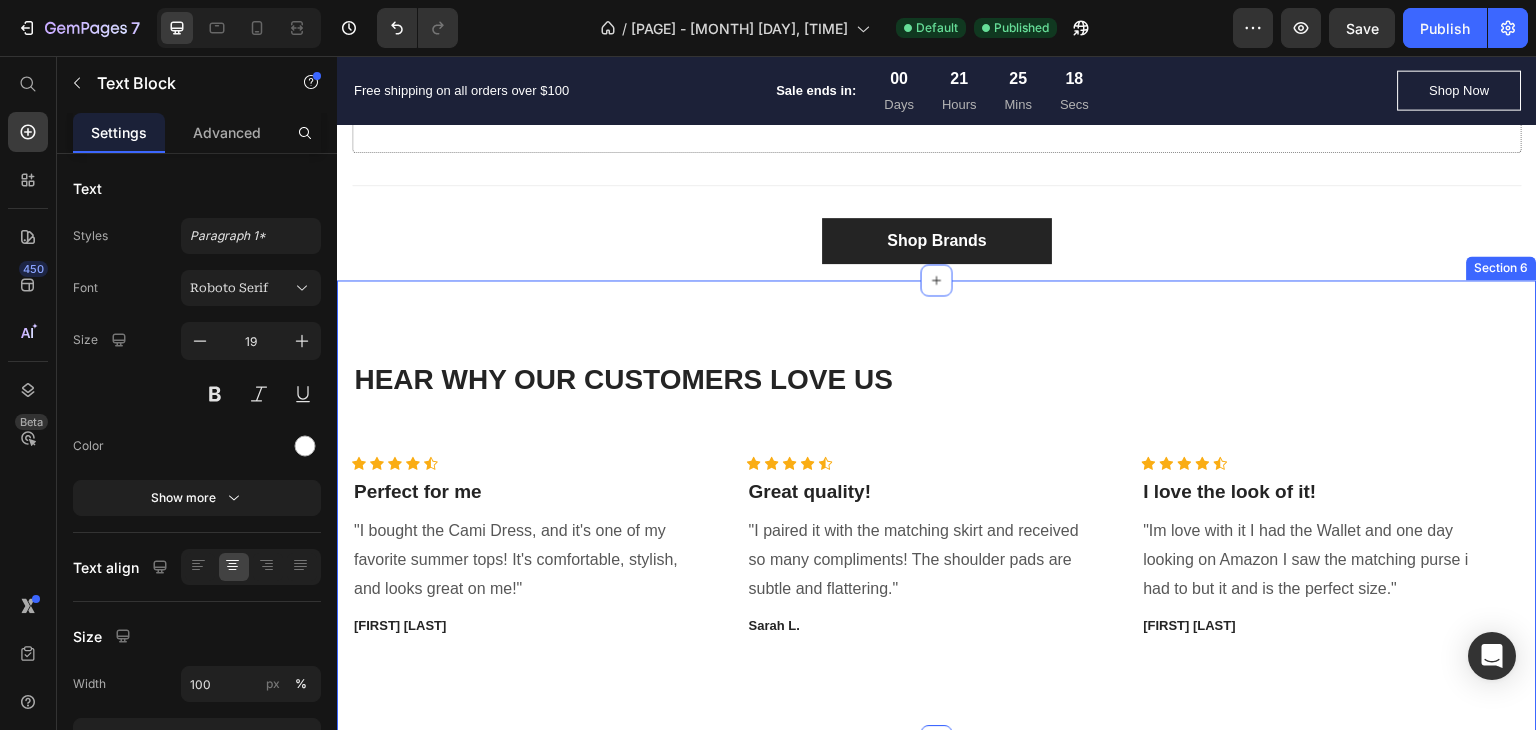 scroll, scrollTop: 2722, scrollLeft: 0, axis: vertical 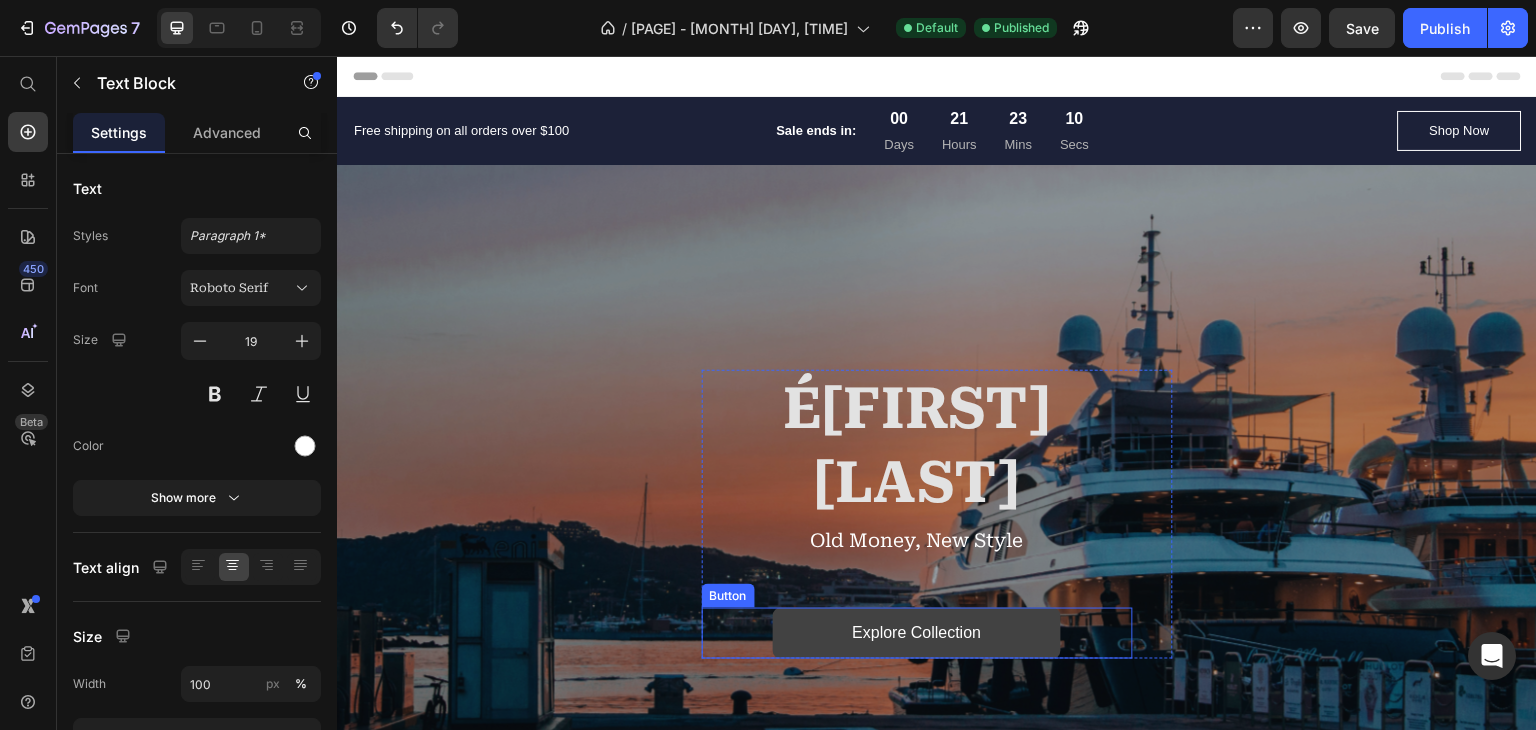 click on "Explore Collection" at bounding box center [917, 633] 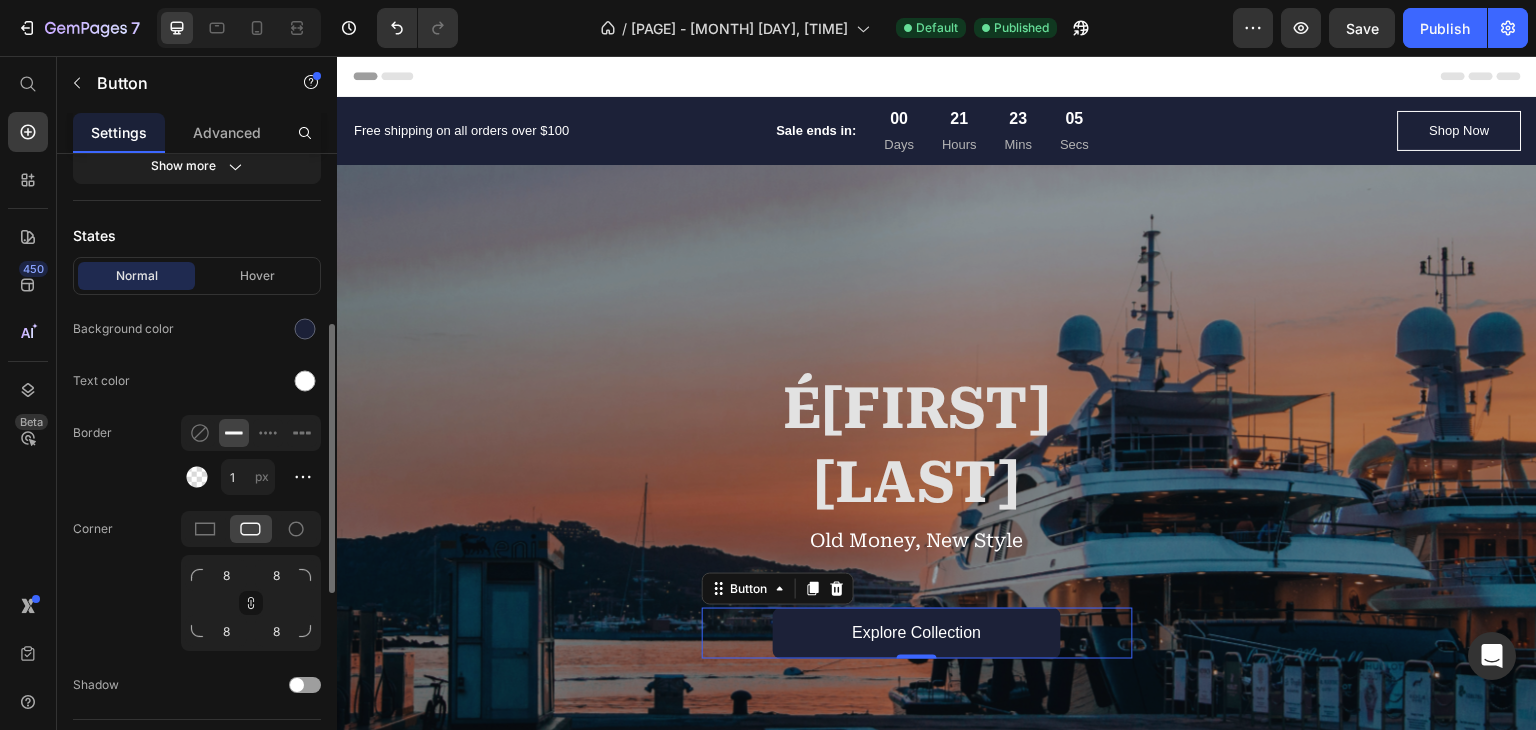 scroll, scrollTop: 600, scrollLeft: 0, axis: vertical 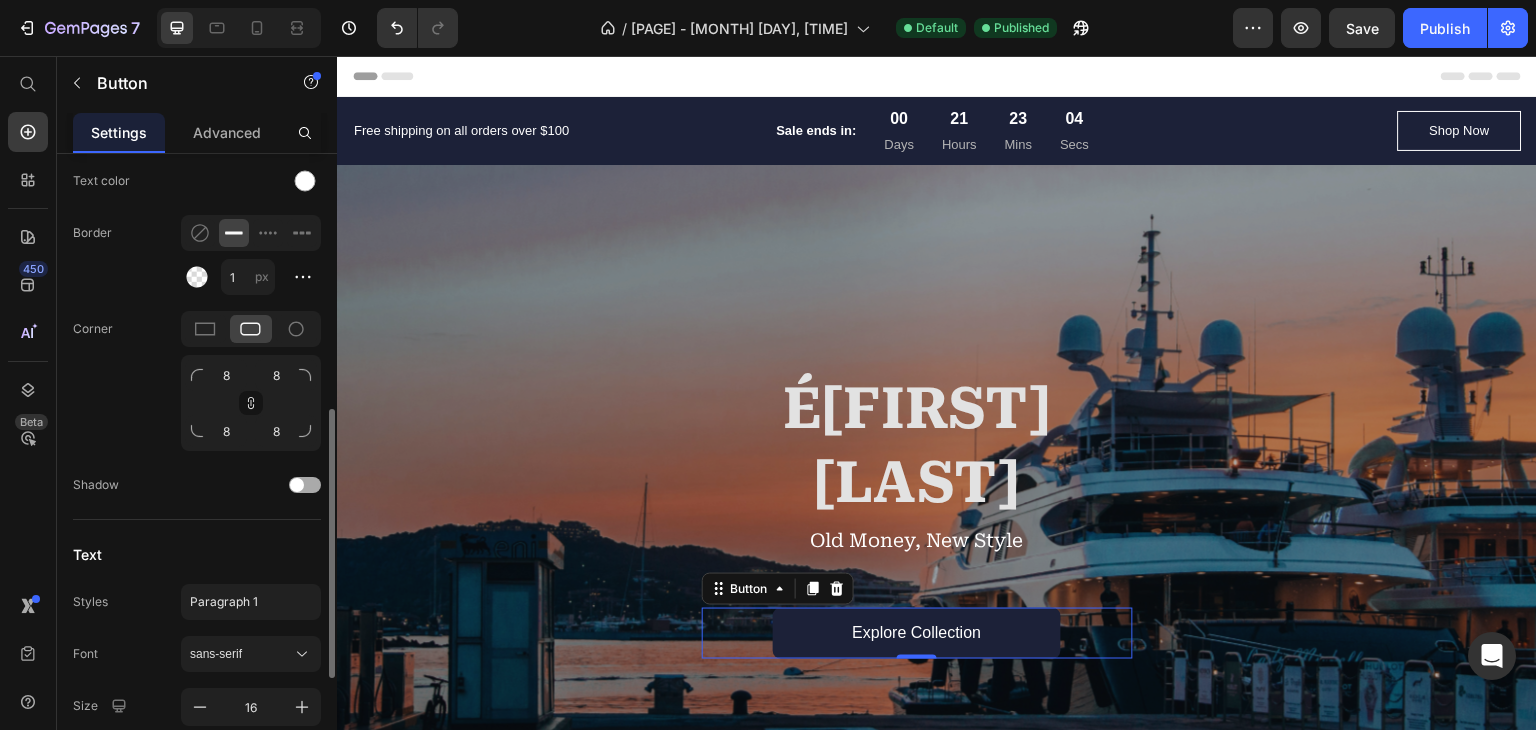 click at bounding box center (297, 485) 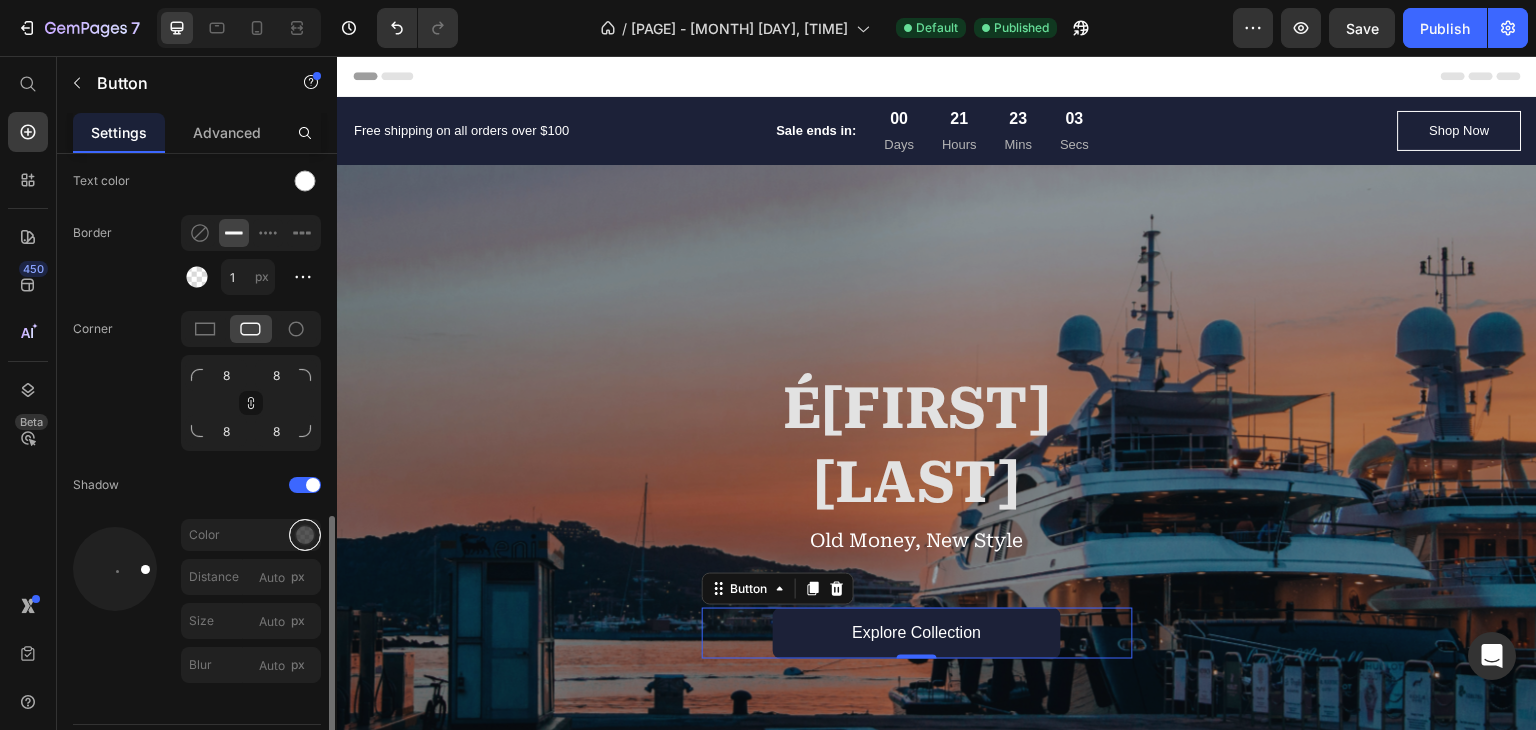 scroll, scrollTop: 700, scrollLeft: 0, axis: vertical 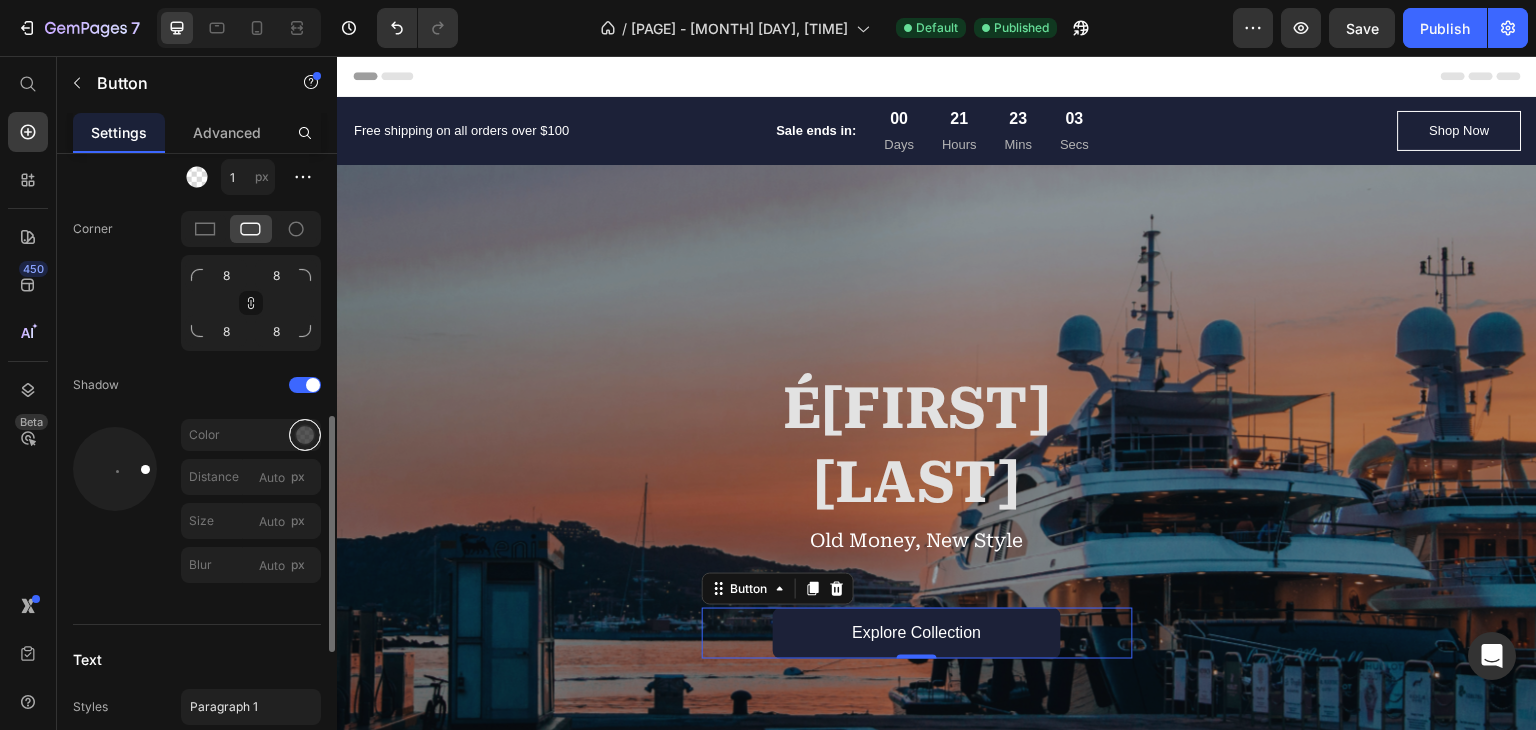 click at bounding box center (305, 435) 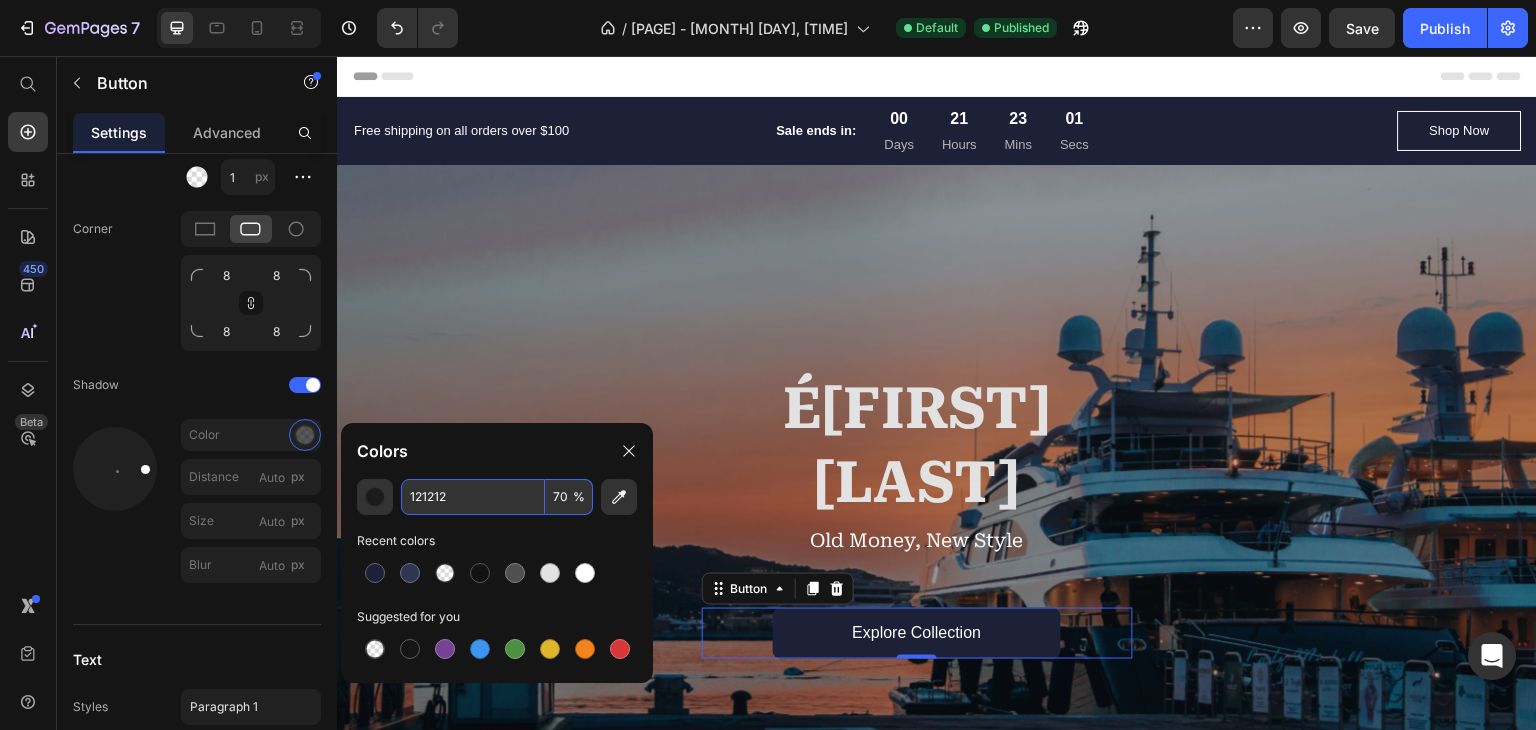 click on "121212" at bounding box center [473, 497] 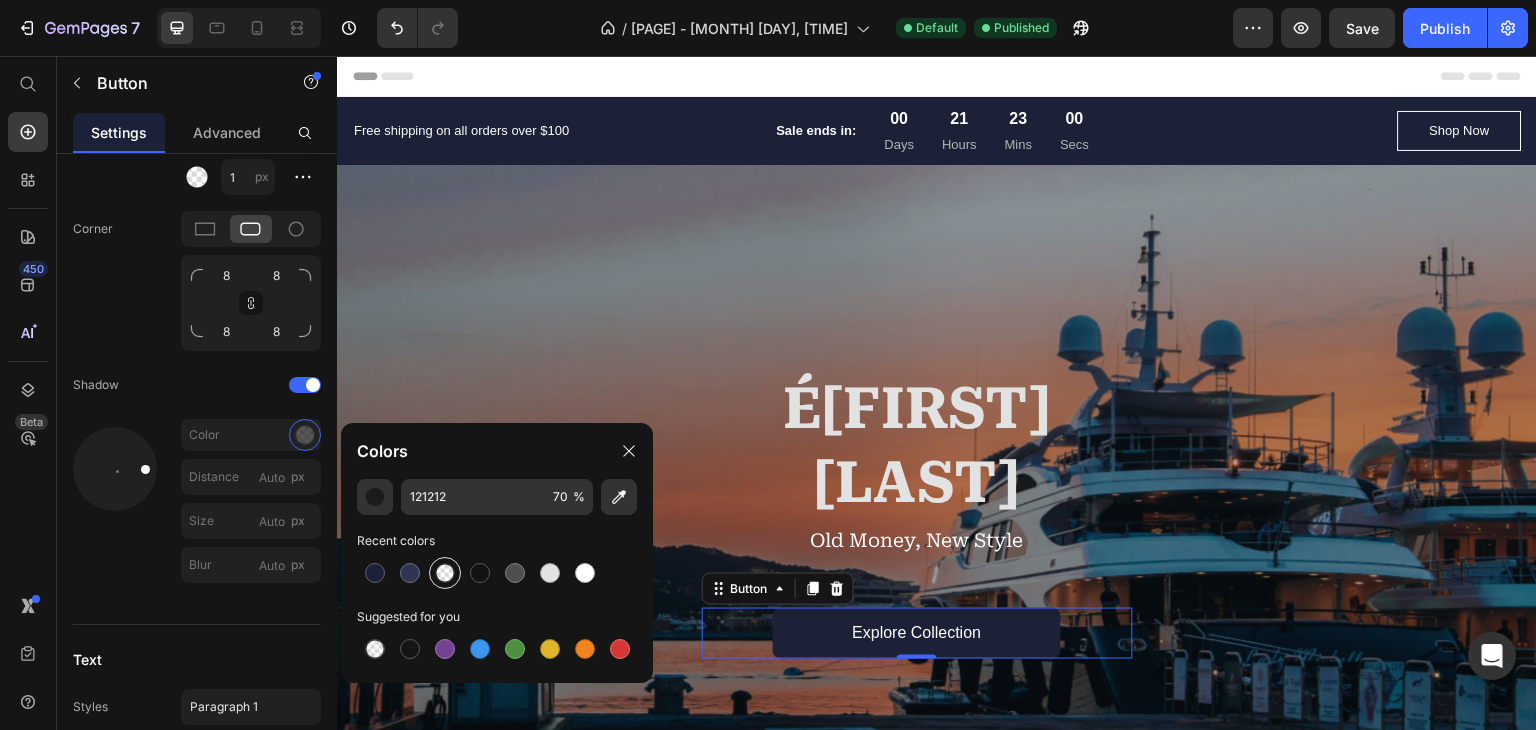 click at bounding box center (445, 573) 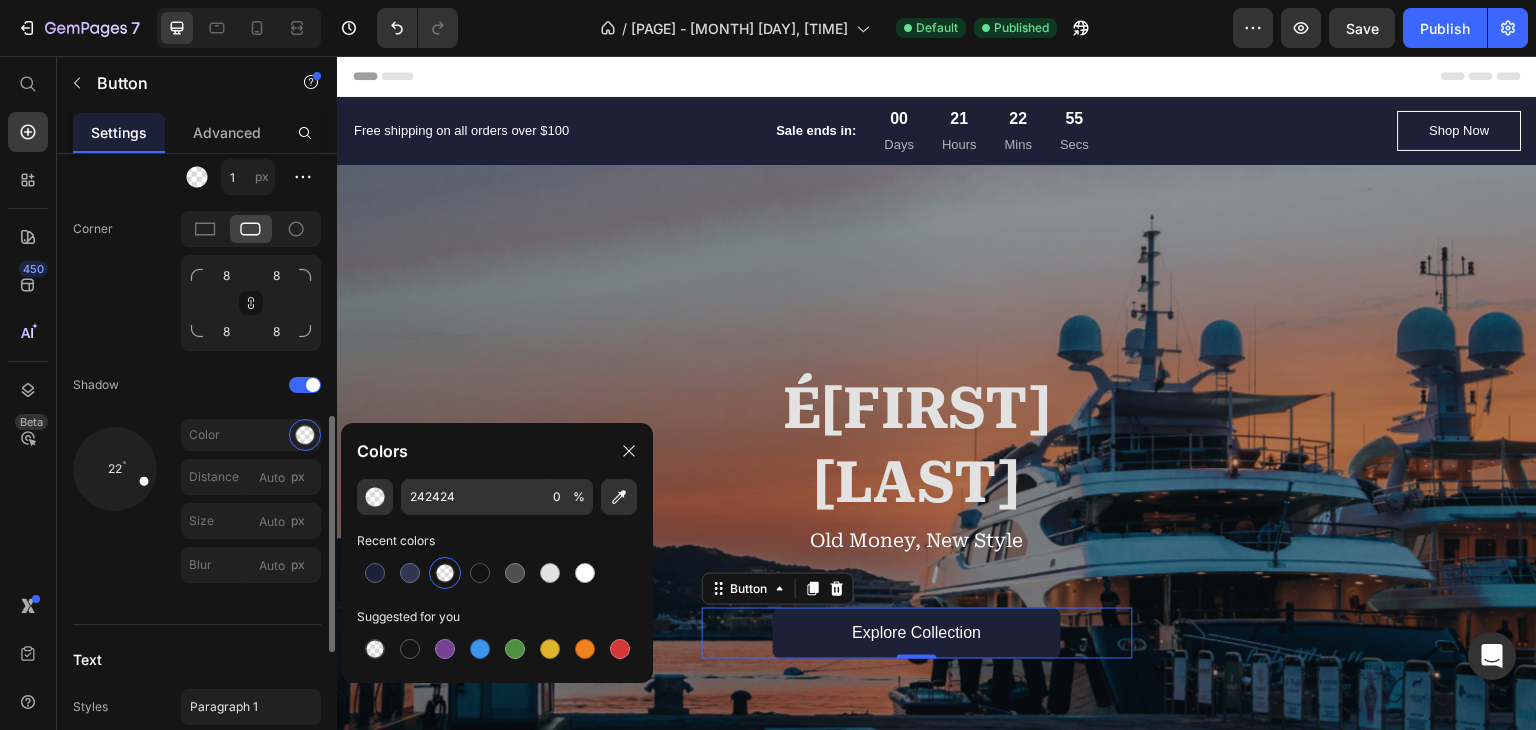 drag, startPoint x: 144, startPoint y: 469, endPoint x: 180, endPoint y: 492, distance: 42.72002 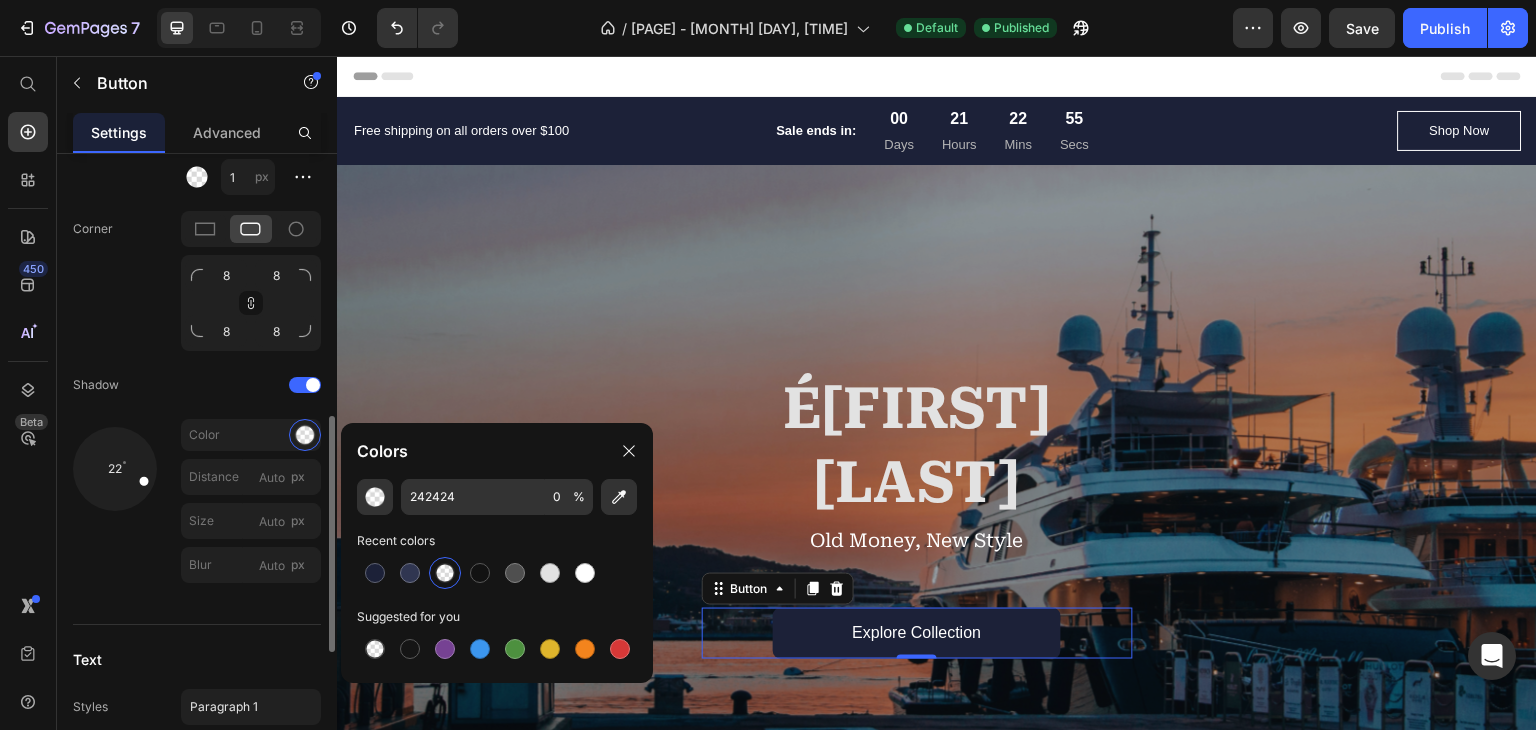click on "22 Color Distance px Size px Blur px" 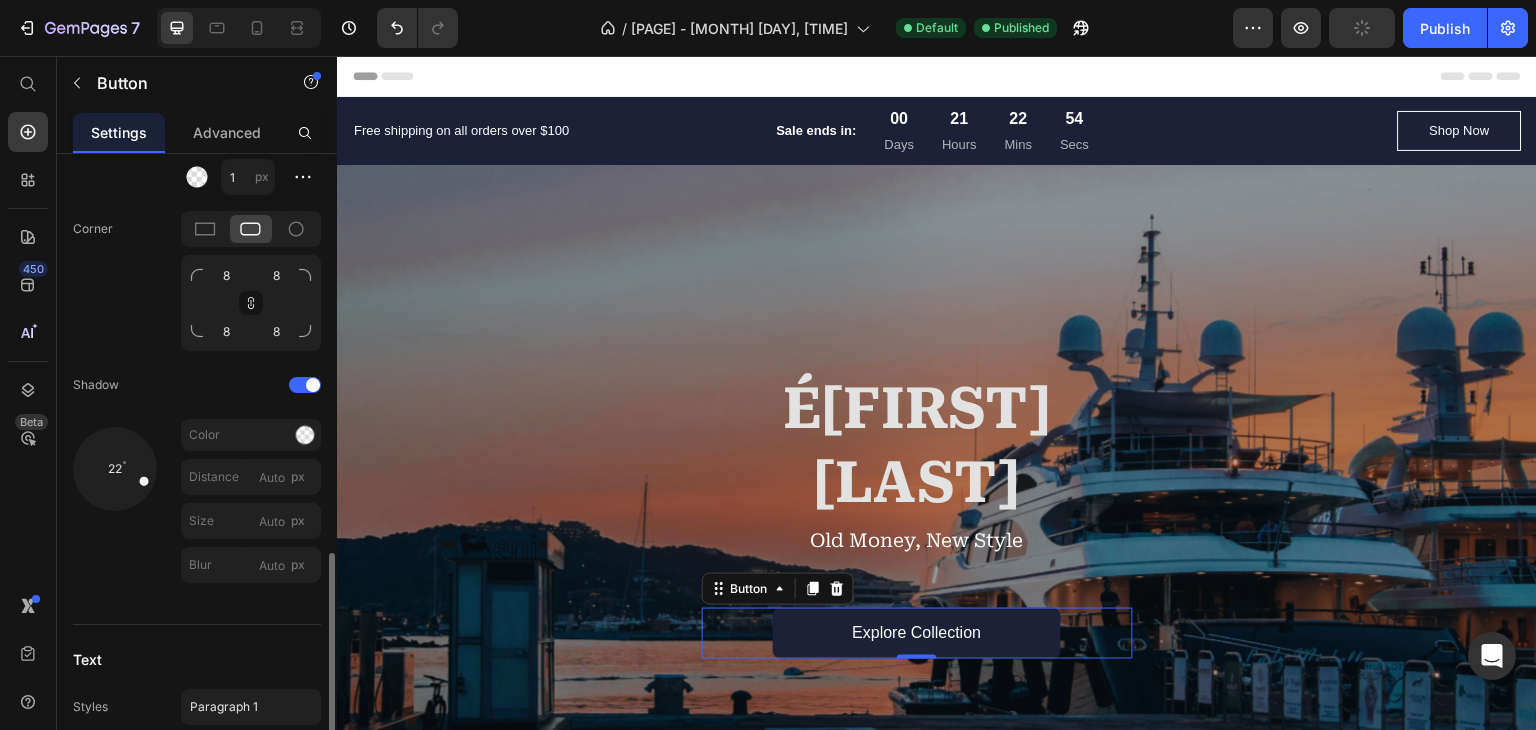 scroll, scrollTop: 800, scrollLeft: 0, axis: vertical 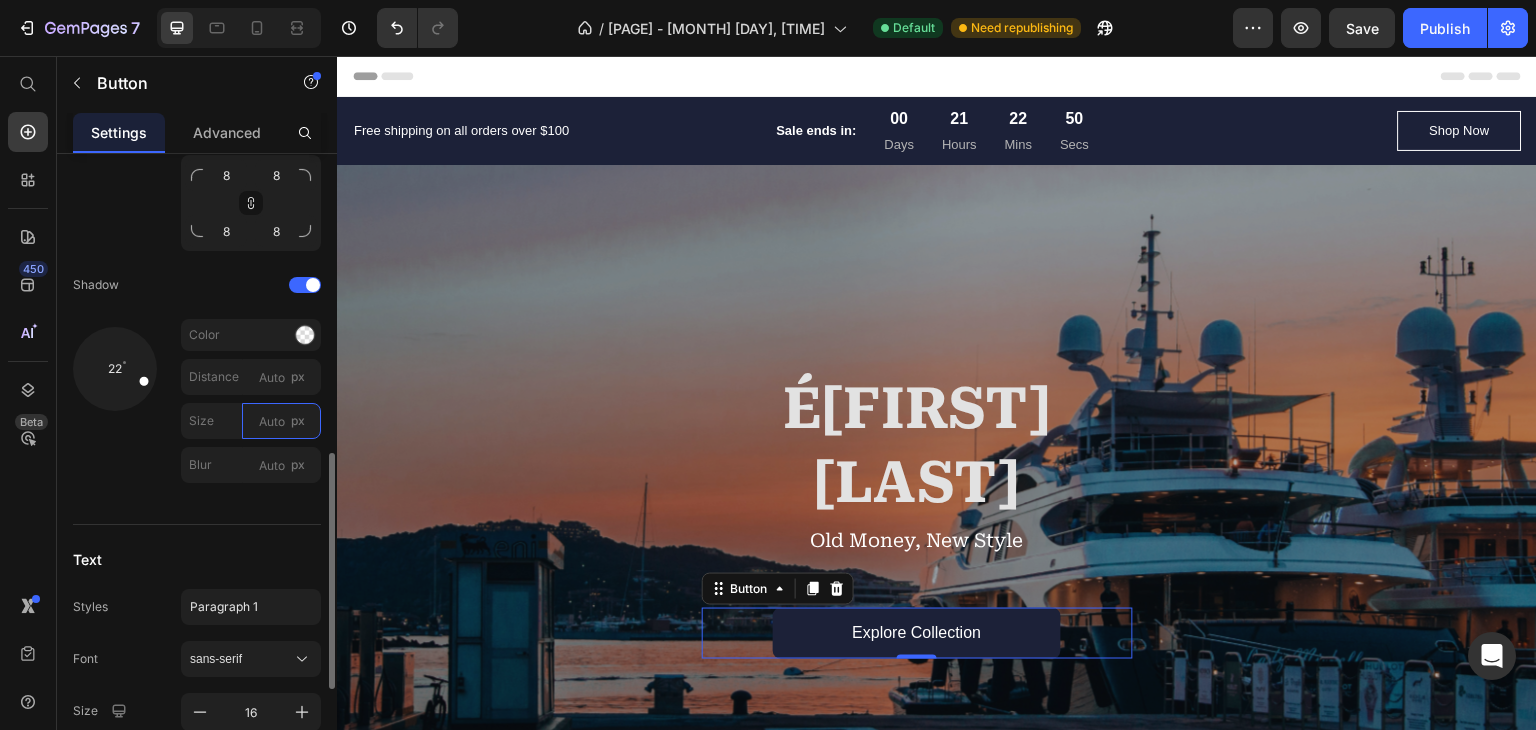 click on "Size px" at bounding box center (281, 421) 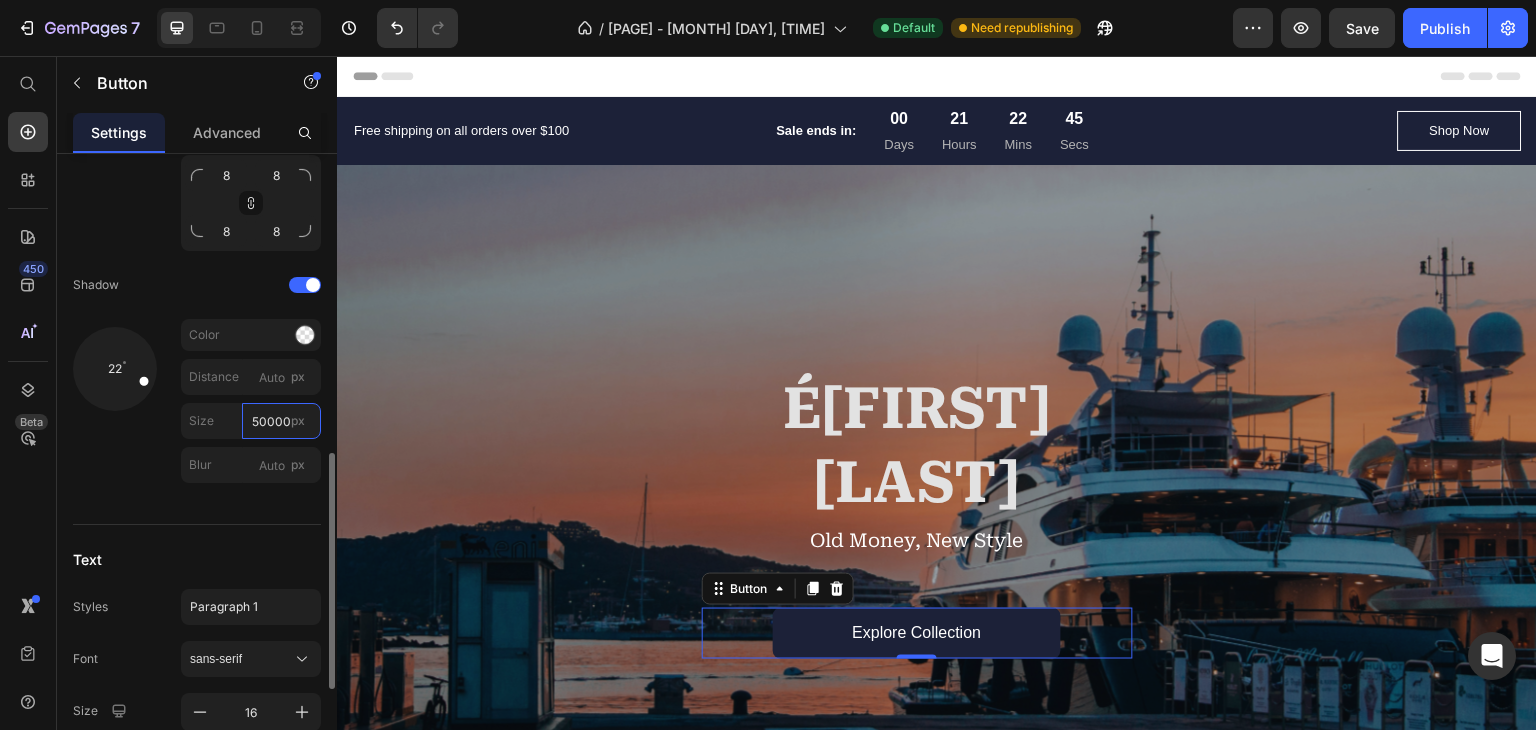 scroll, scrollTop: 0, scrollLeft: 0, axis: both 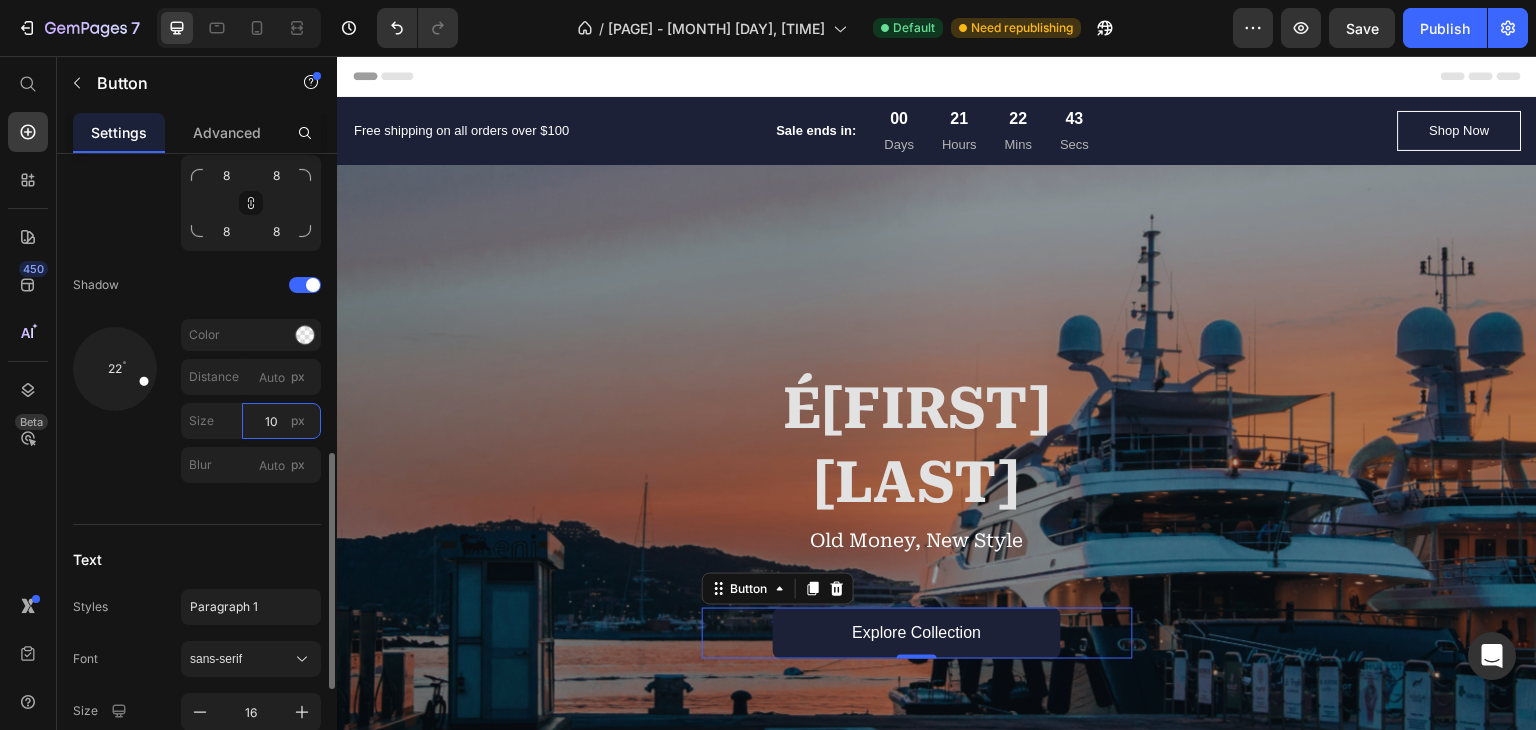 type on "1" 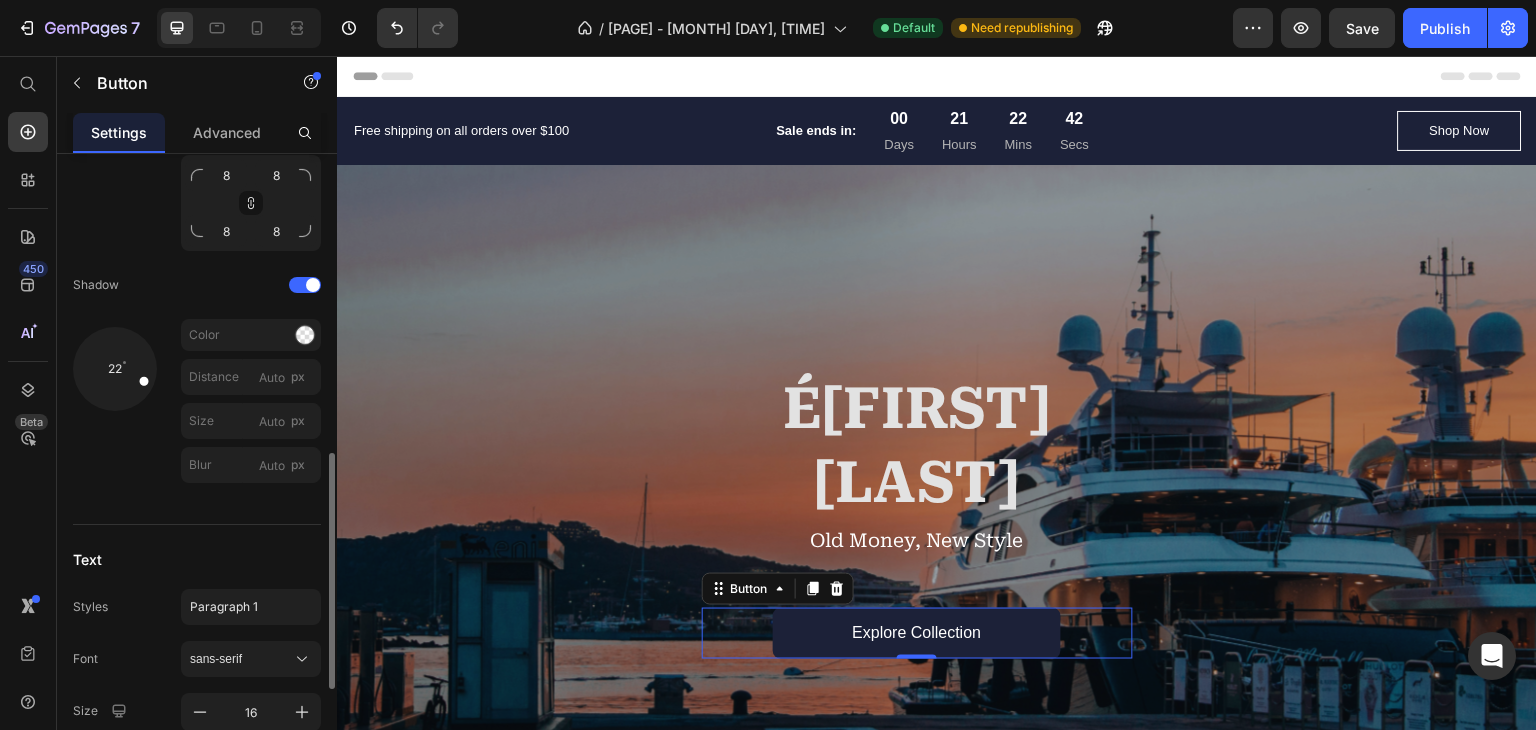 type on "100" 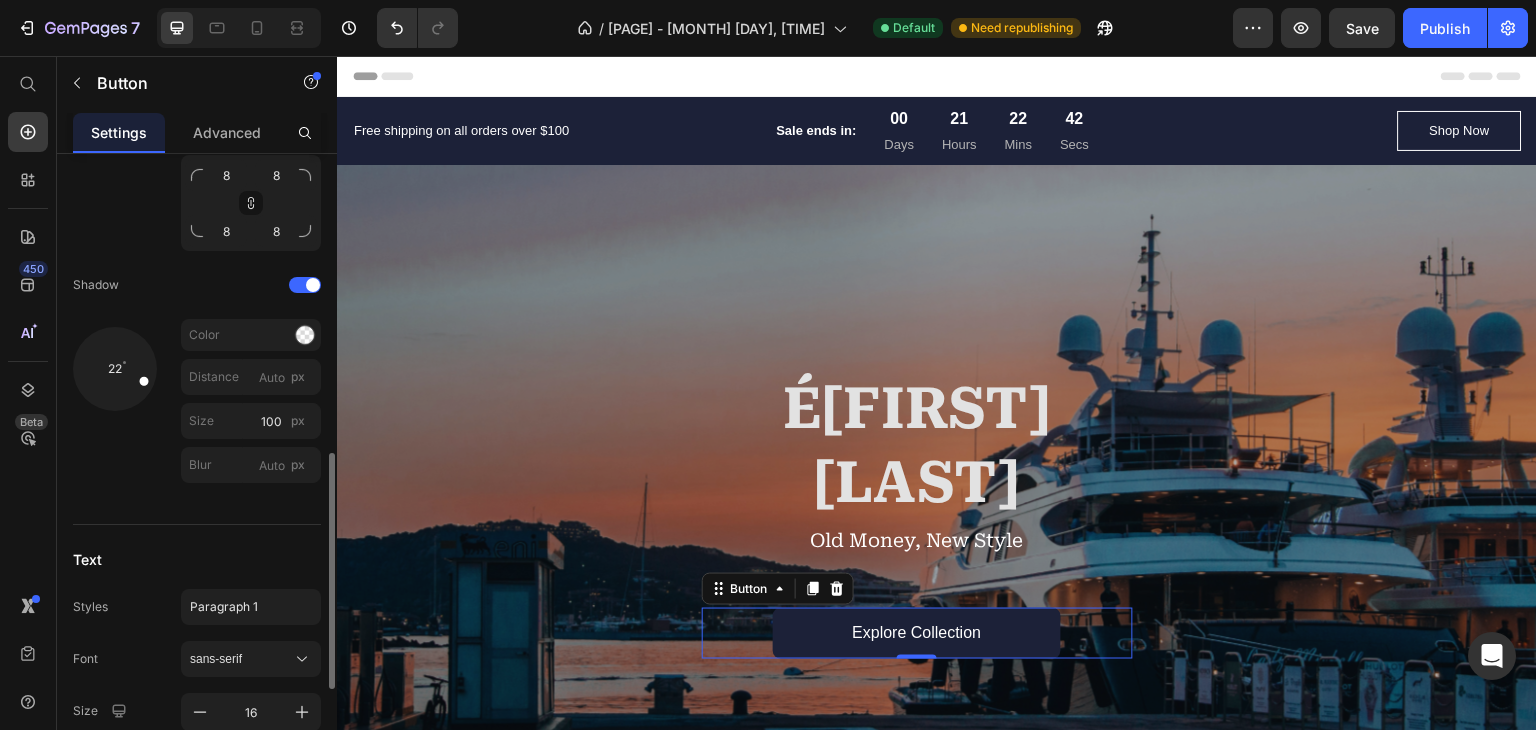 click on "22" at bounding box center (115, 405) 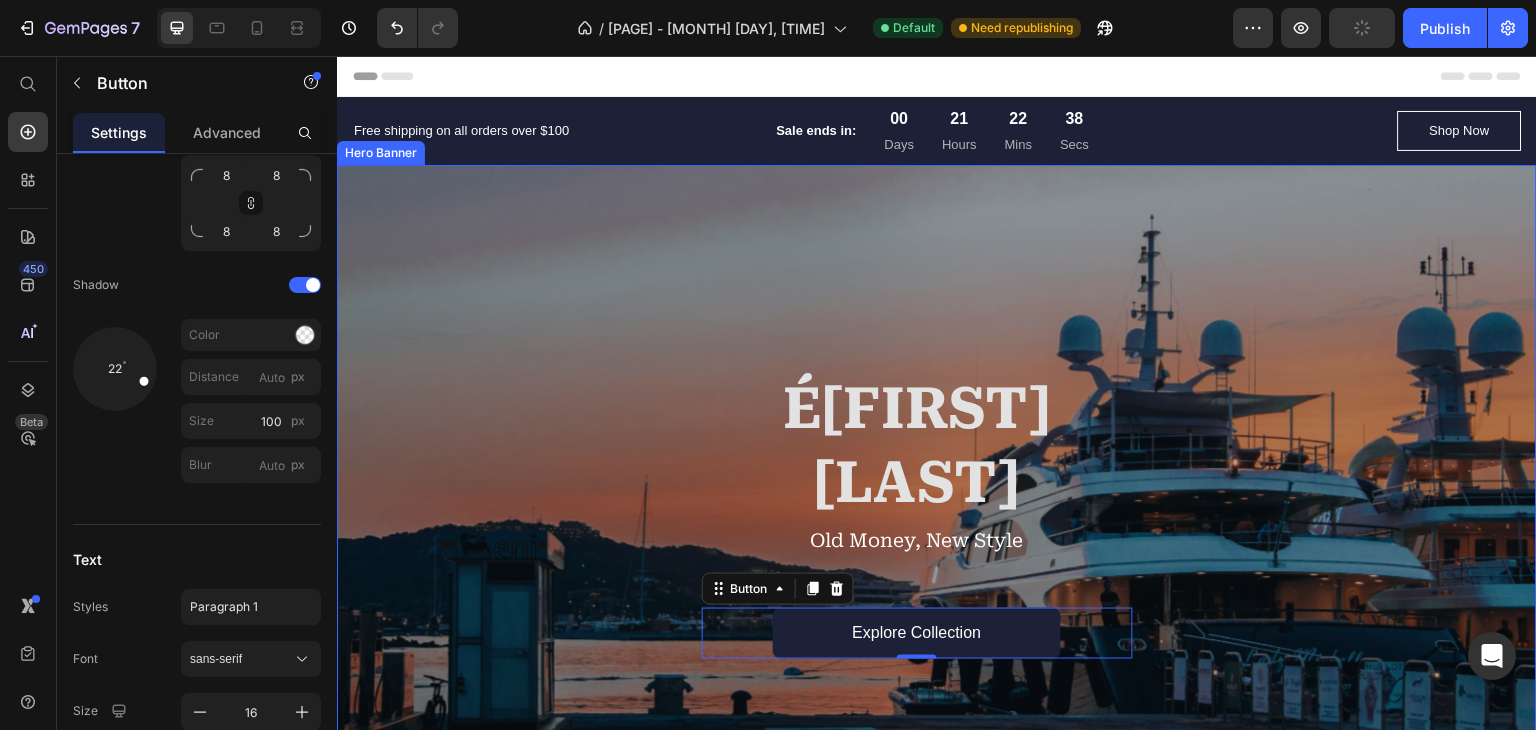 scroll, scrollTop: 200, scrollLeft: 0, axis: vertical 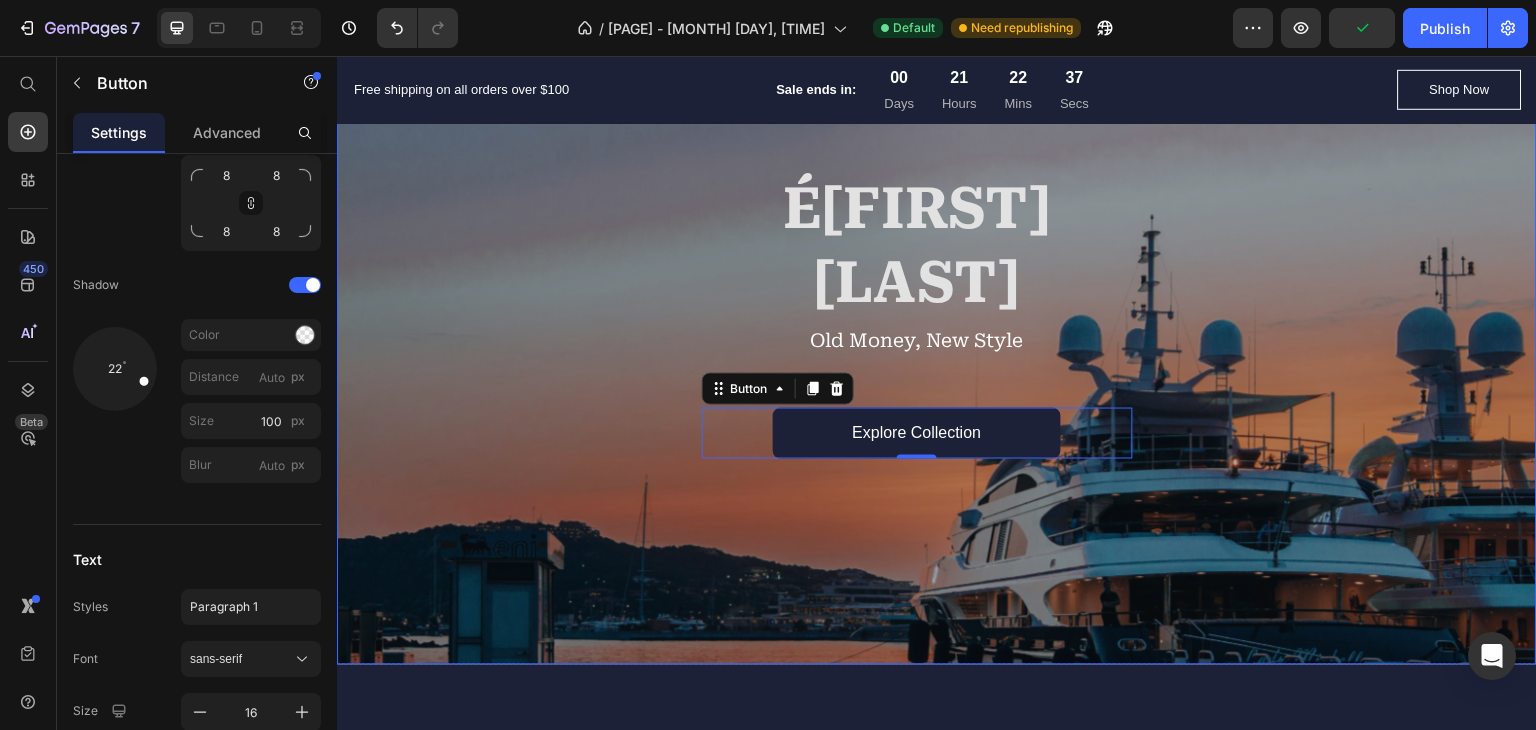 click at bounding box center (937, 315) 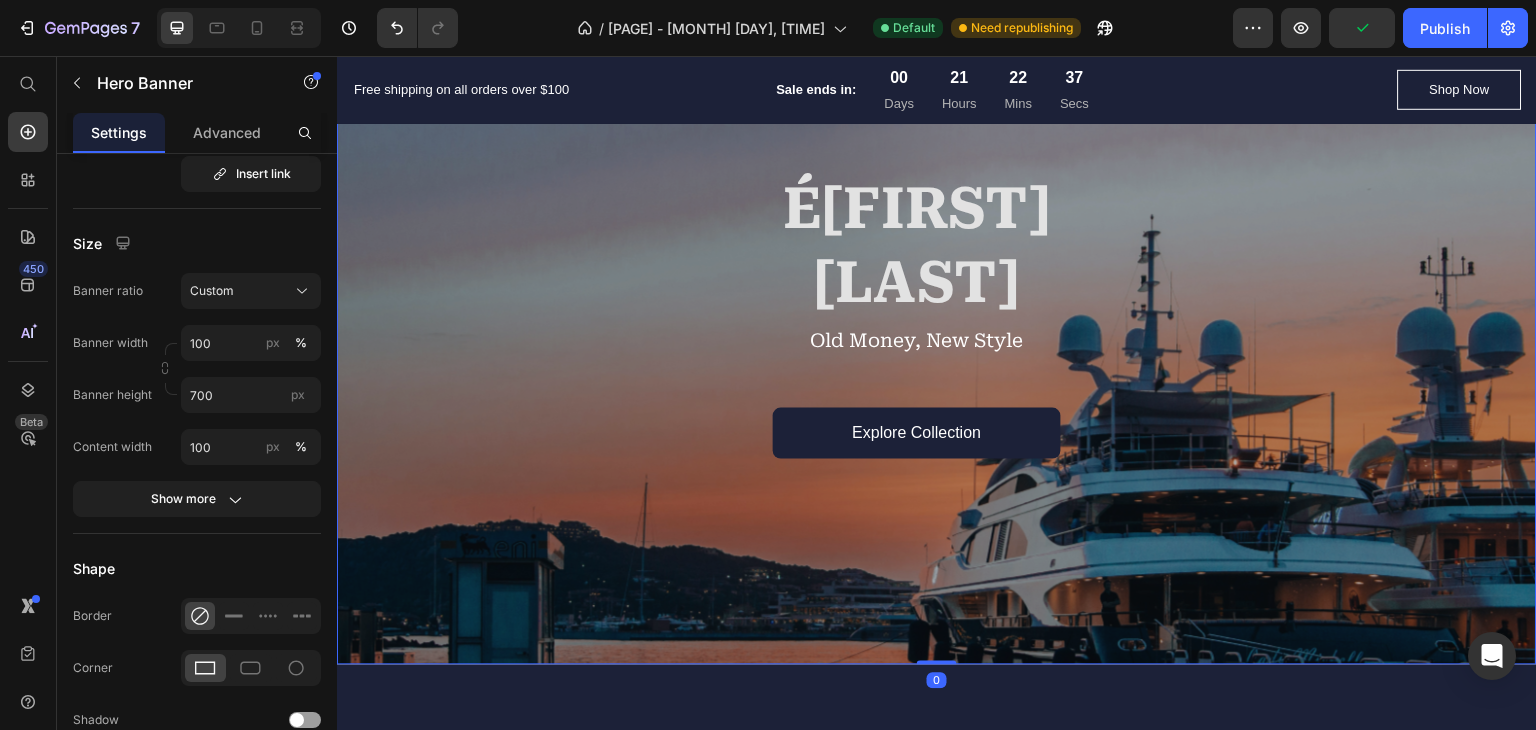 scroll, scrollTop: 0, scrollLeft: 0, axis: both 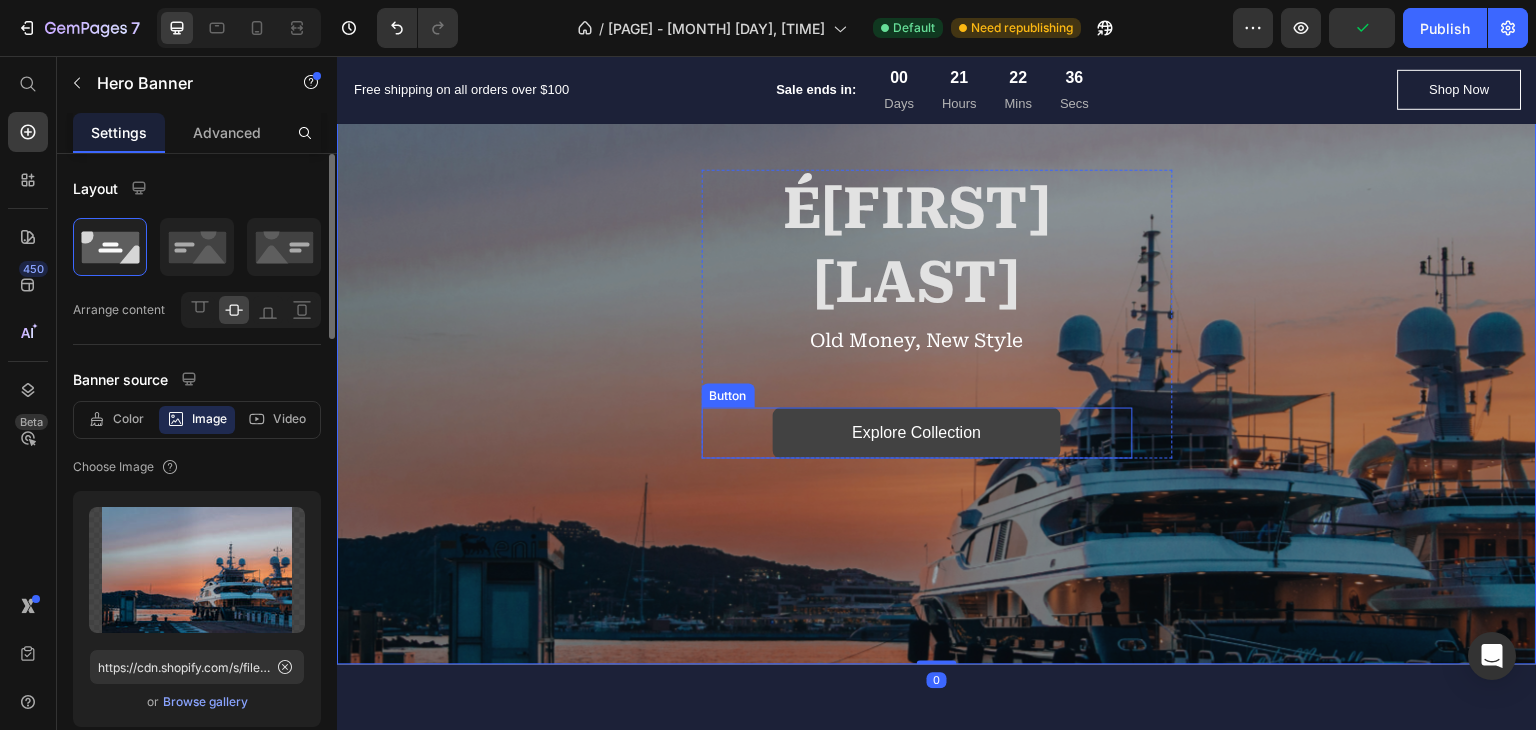 click on "Explore Collection" at bounding box center [917, 433] 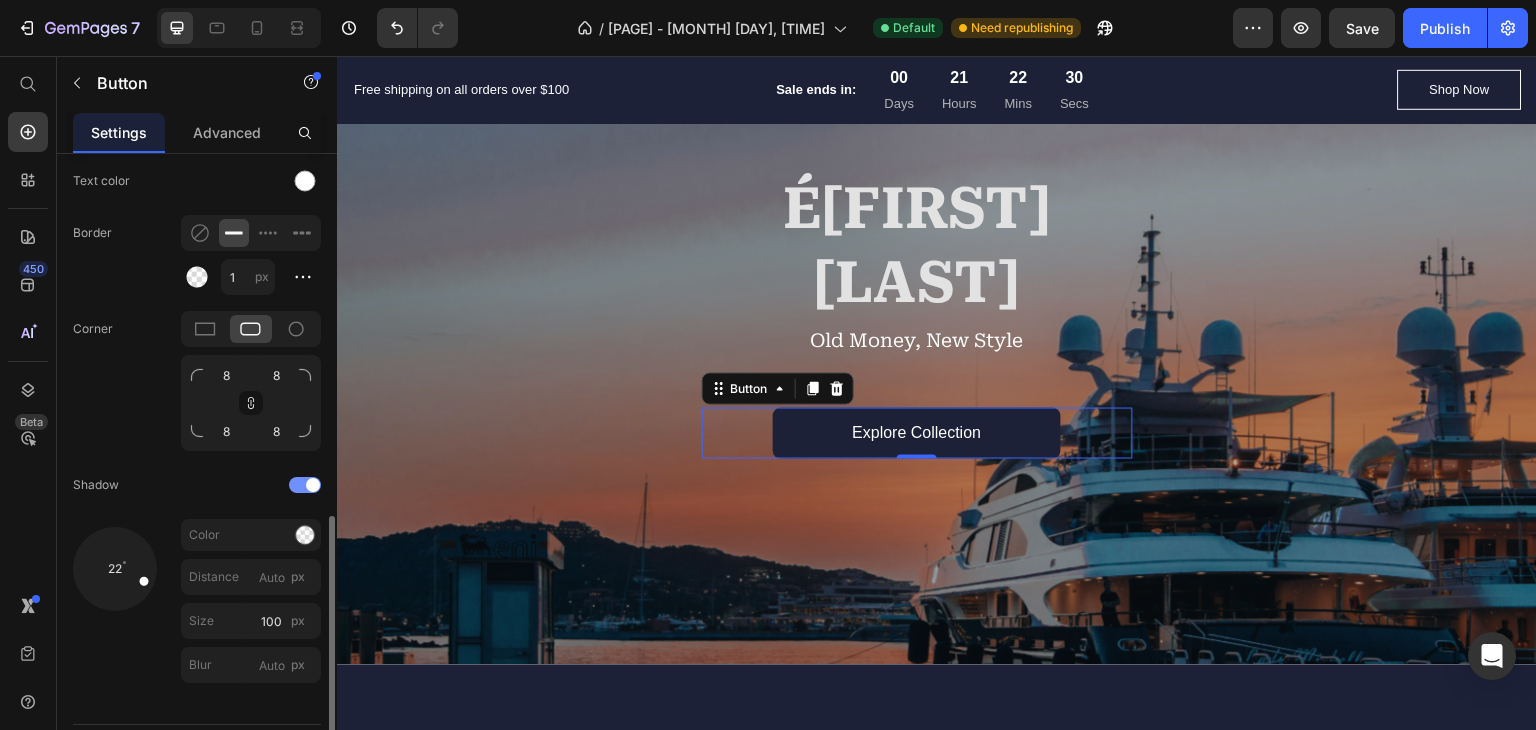 scroll, scrollTop: 700, scrollLeft: 0, axis: vertical 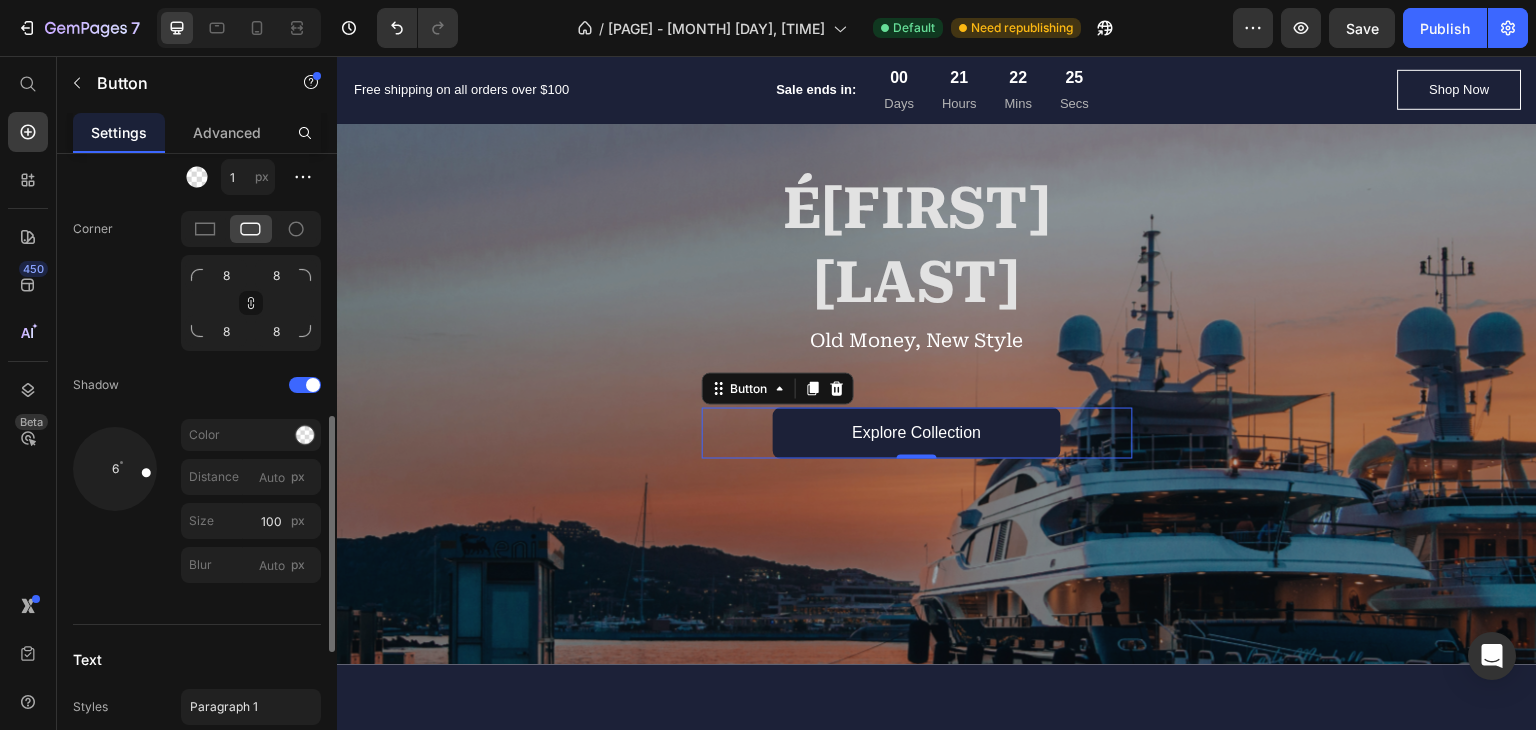 drag, startPoint x: 138, startPoint y: 477, endPoint x: 167, endPoint y: 469, distance: 30.083218 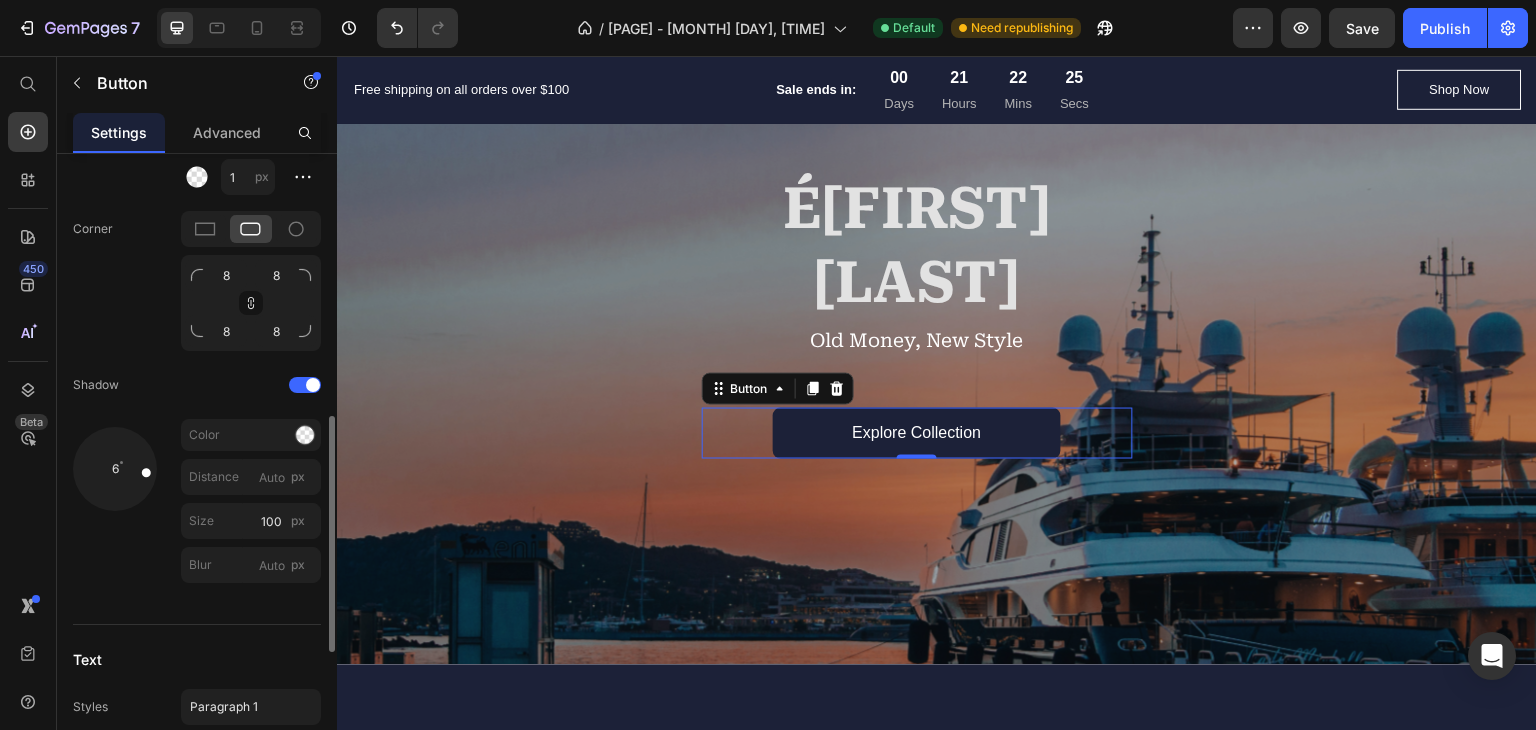 click on "6 Color Distance px Size 100 px Blur px" 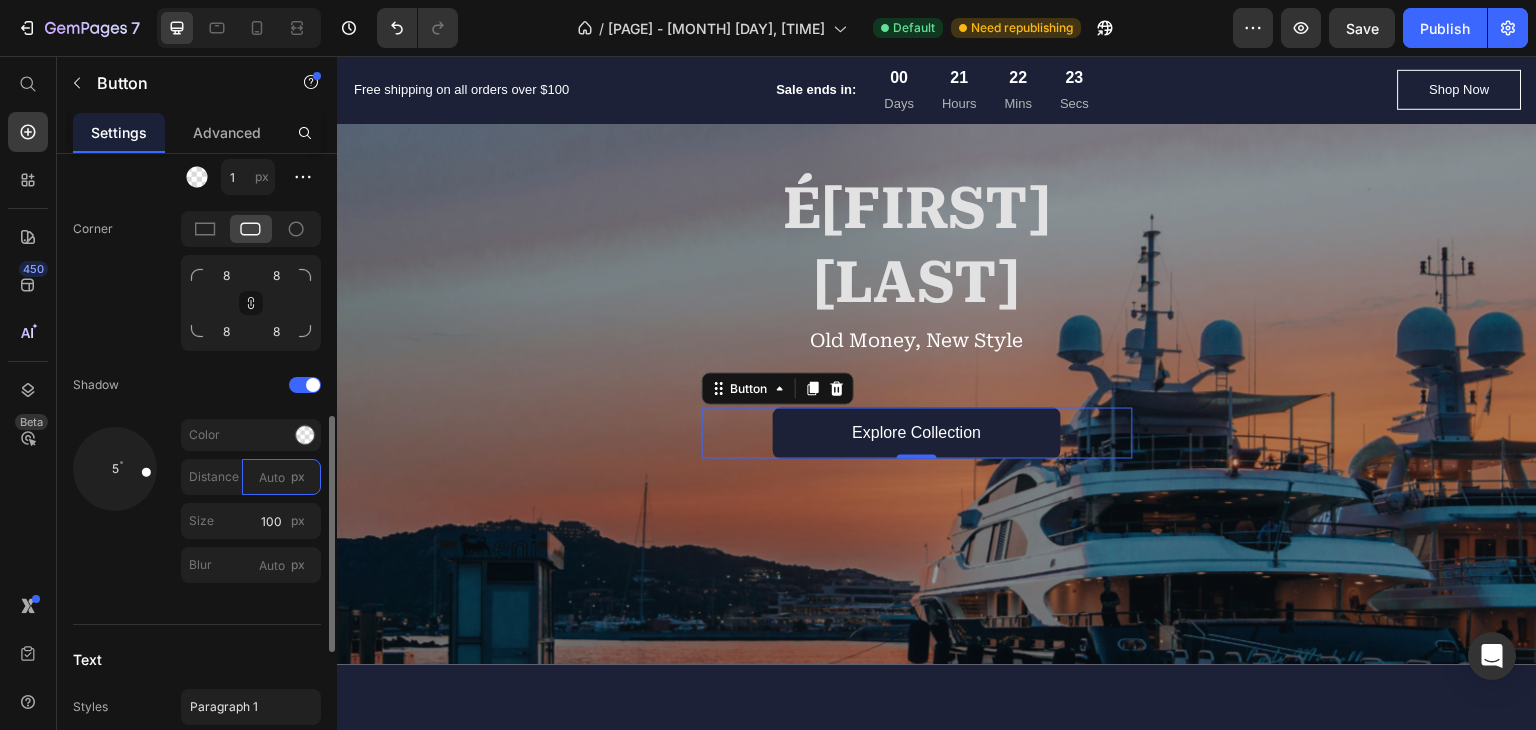click on "Distance px" at bounding box center (281, 477) 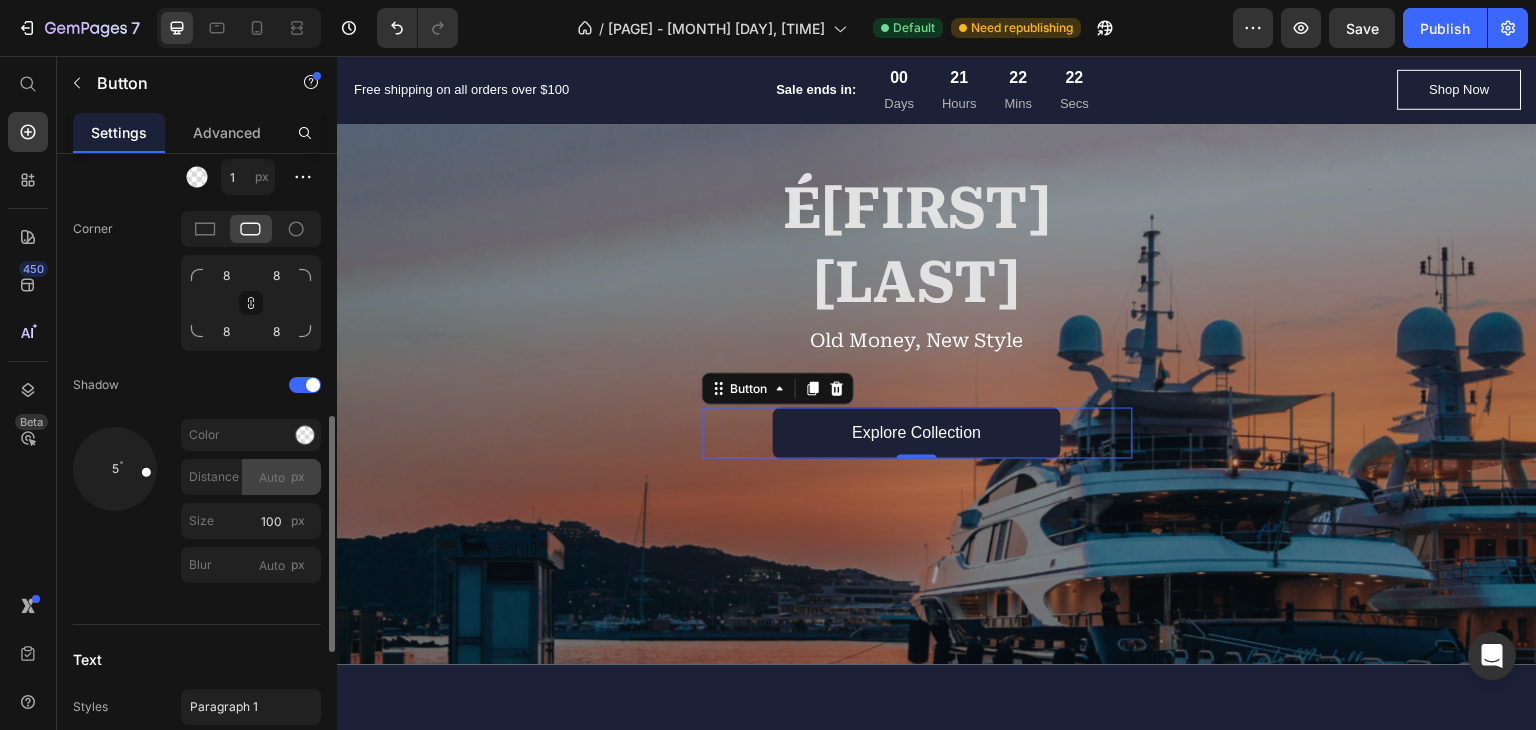 click on "Distance" at bounding box center [211, 477] 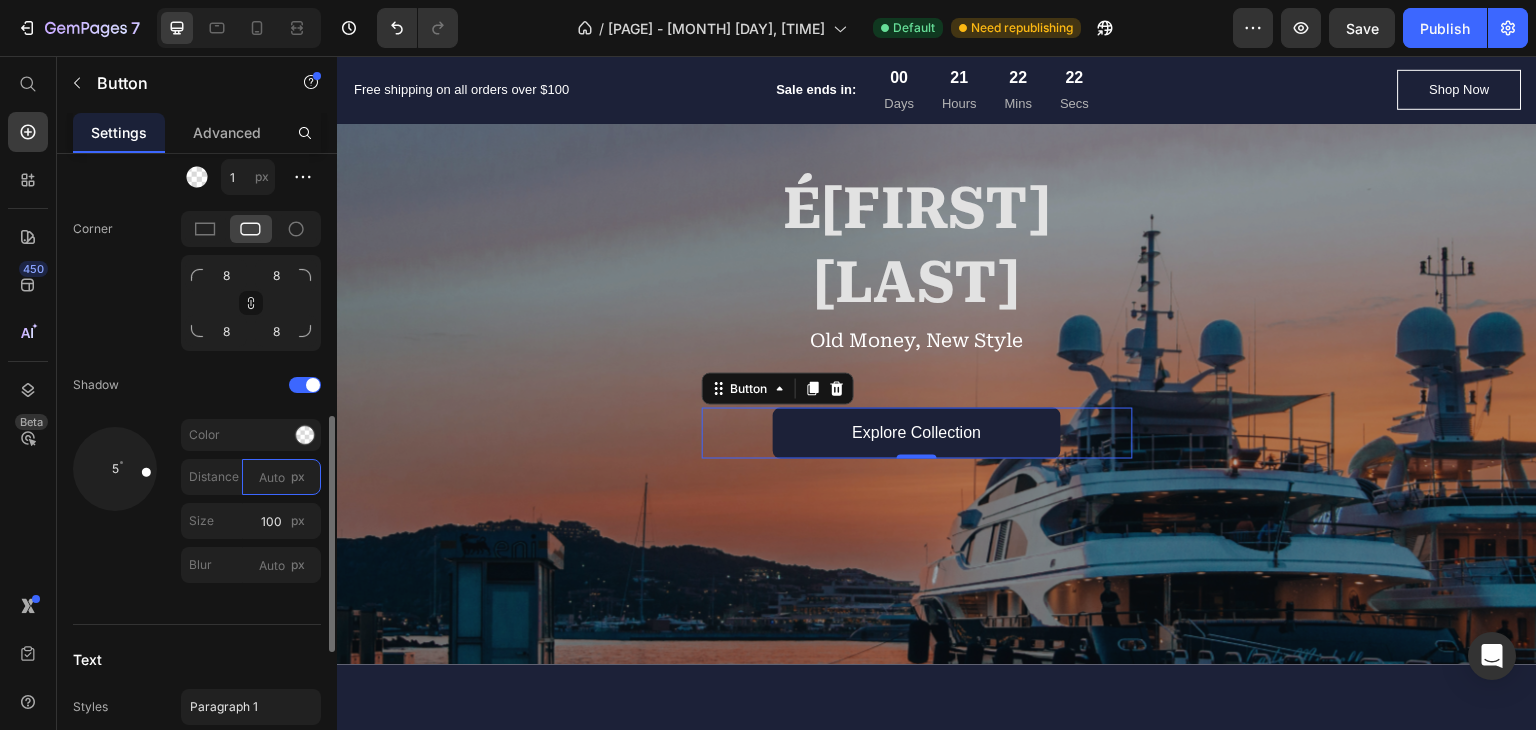 click on "Distance px" at bounding box center (281, 477) 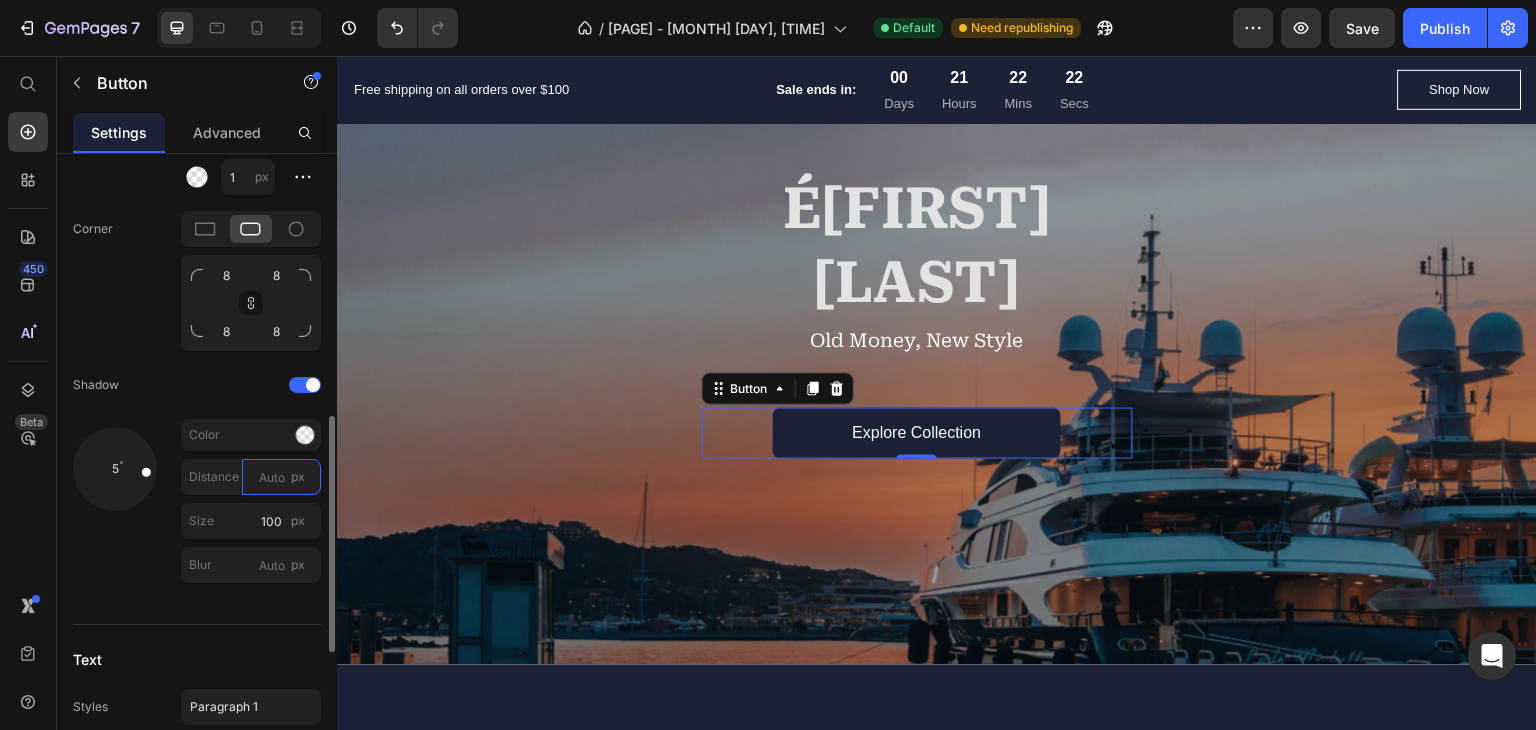 click on "Distance px" at bounding box center (281, 477) 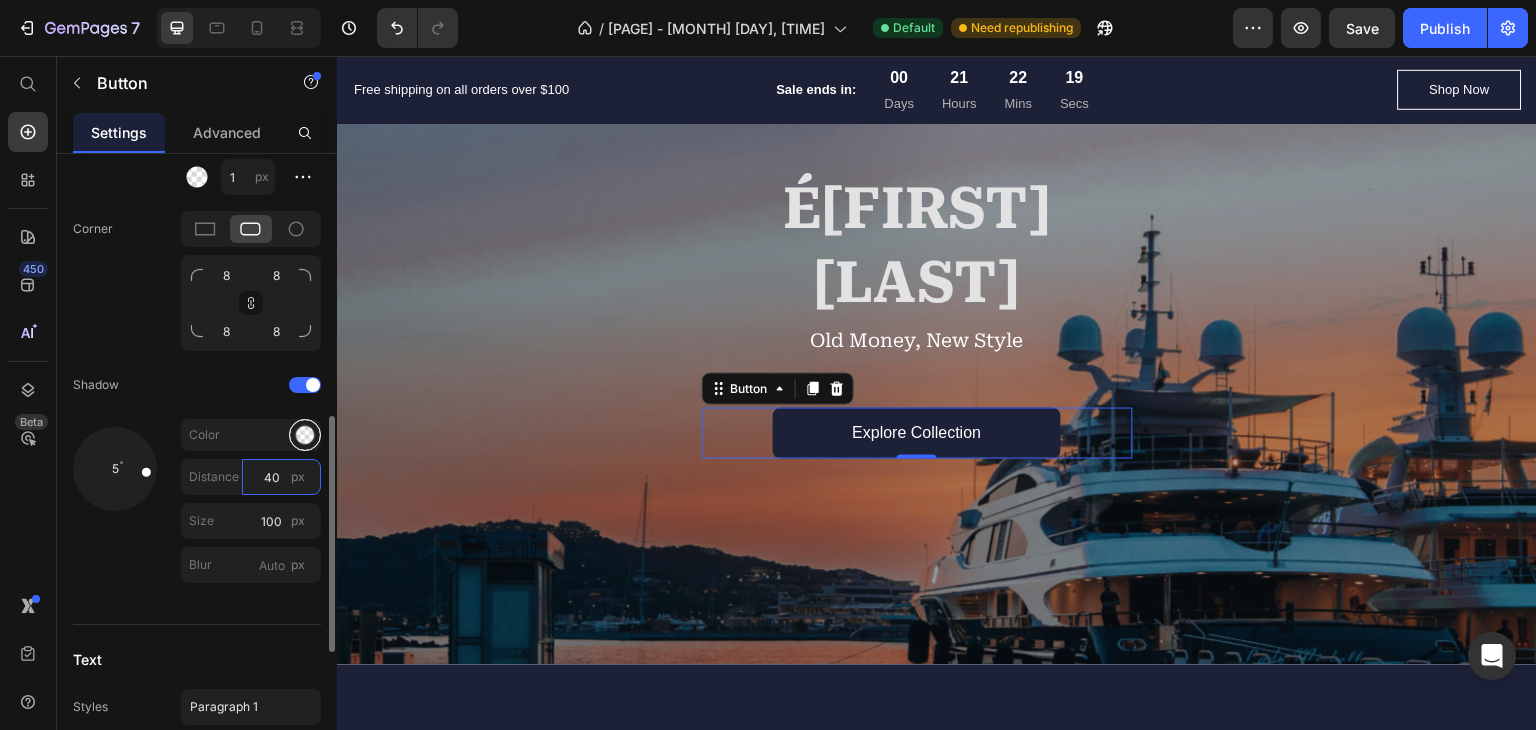 type on "40" 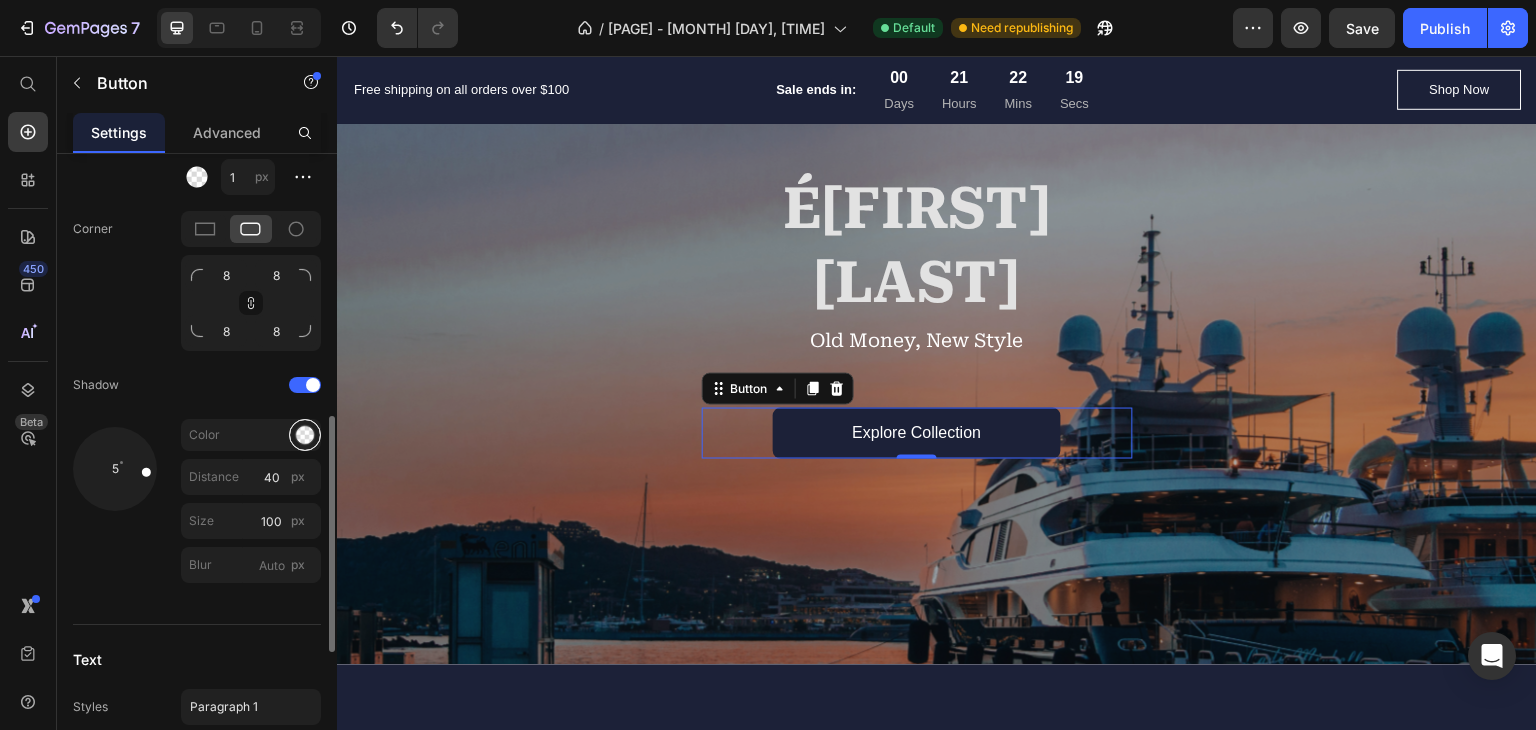 click at bounding box center [305, 435] 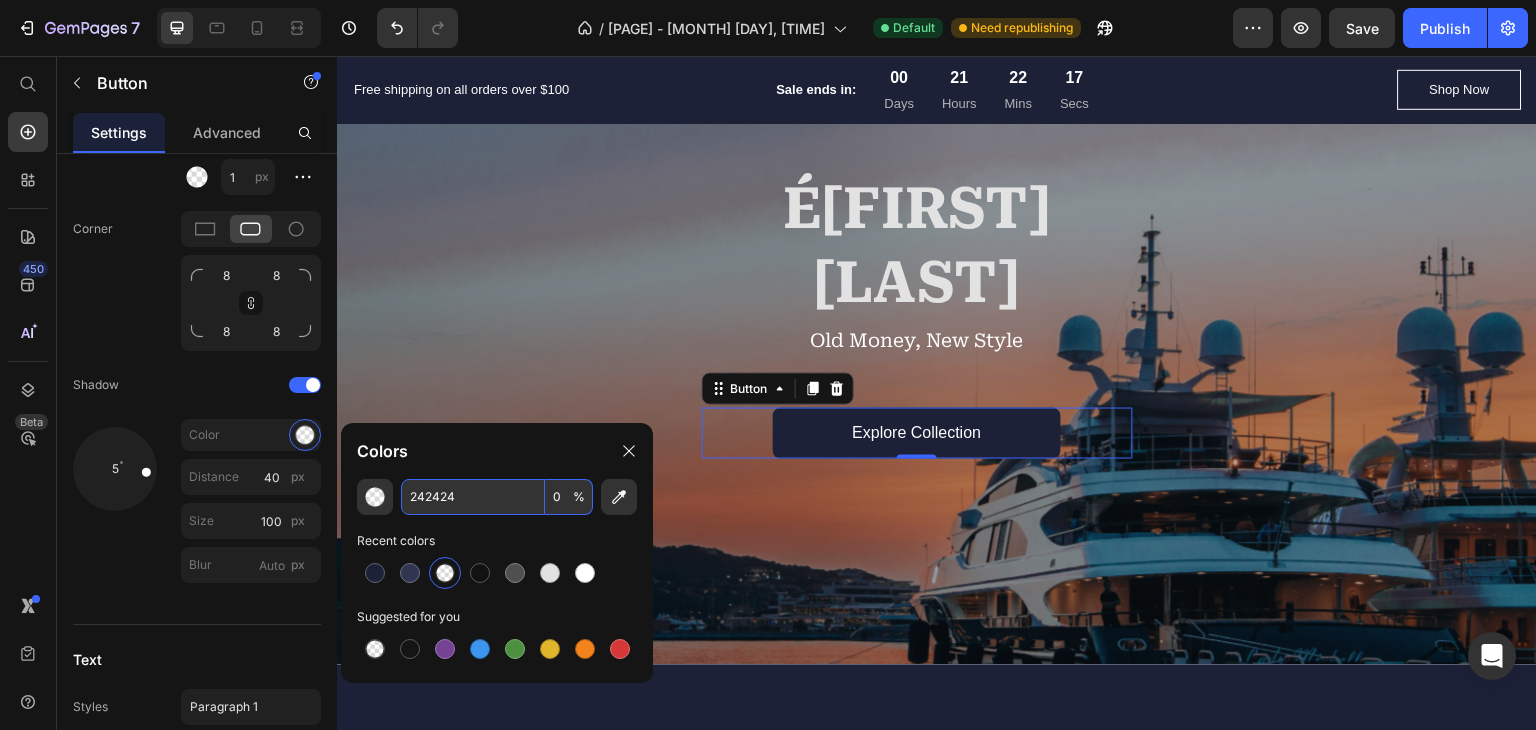 click on "242424" at bounding box center [473, 497] 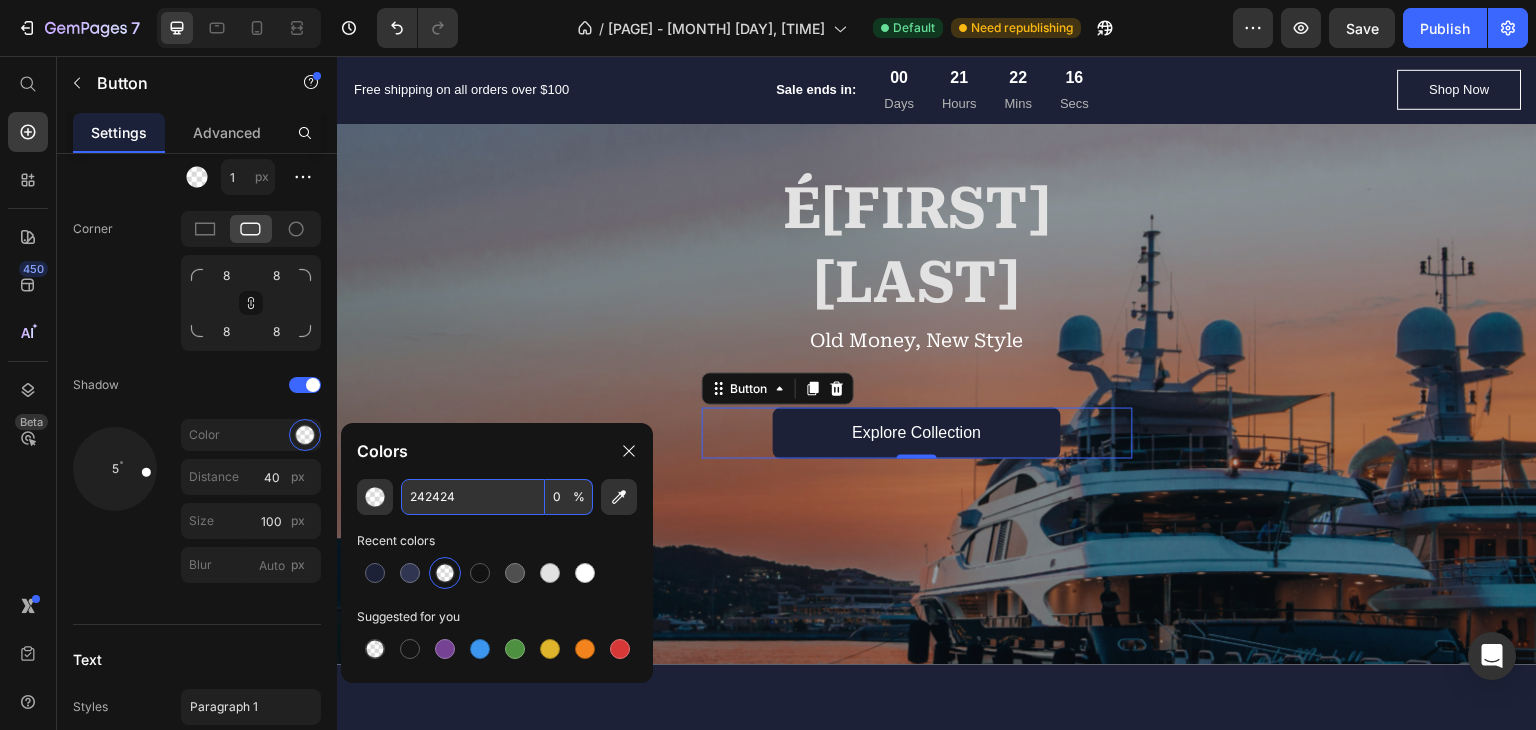 click on "242424 0 % Recent colors Suggested for you" 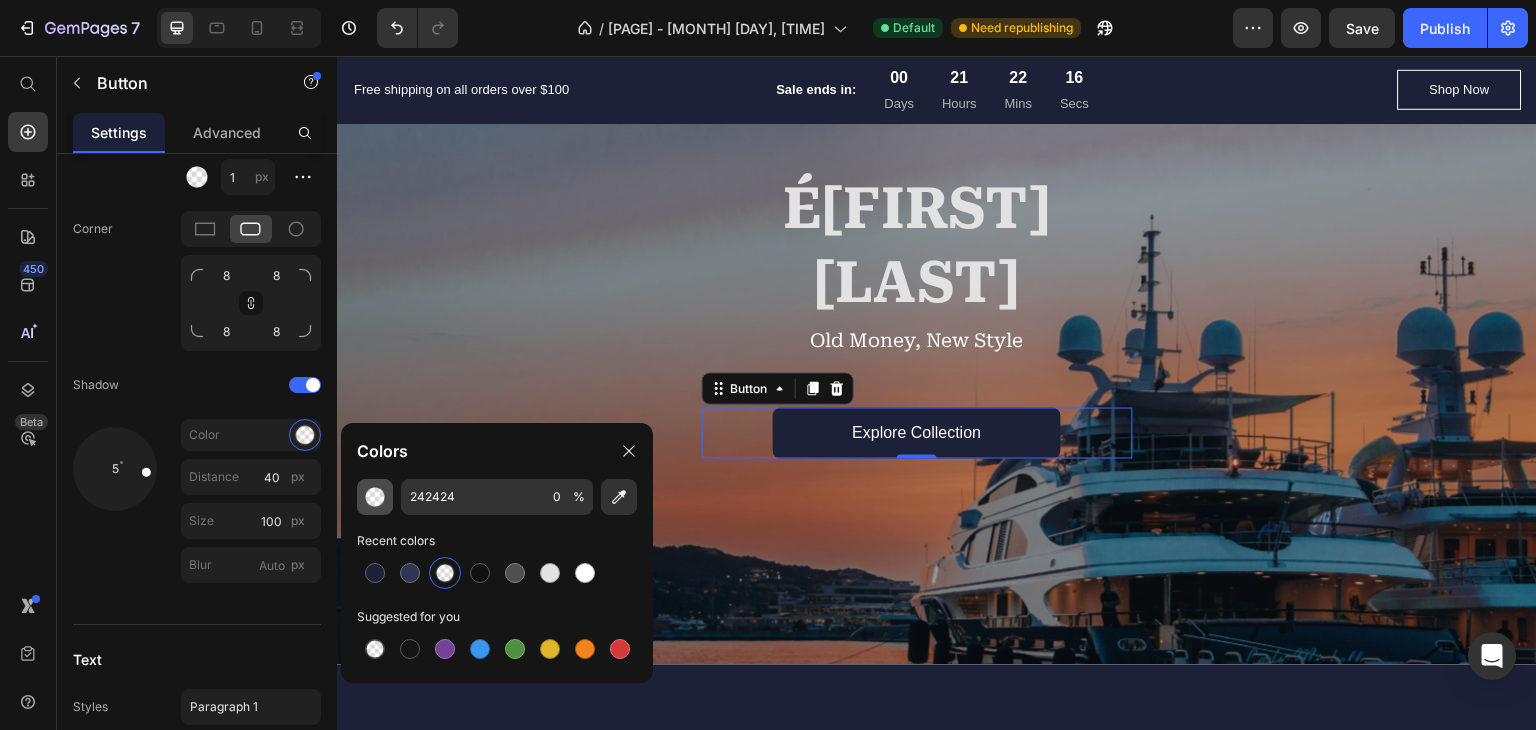 click at bounding box center [375, 497] 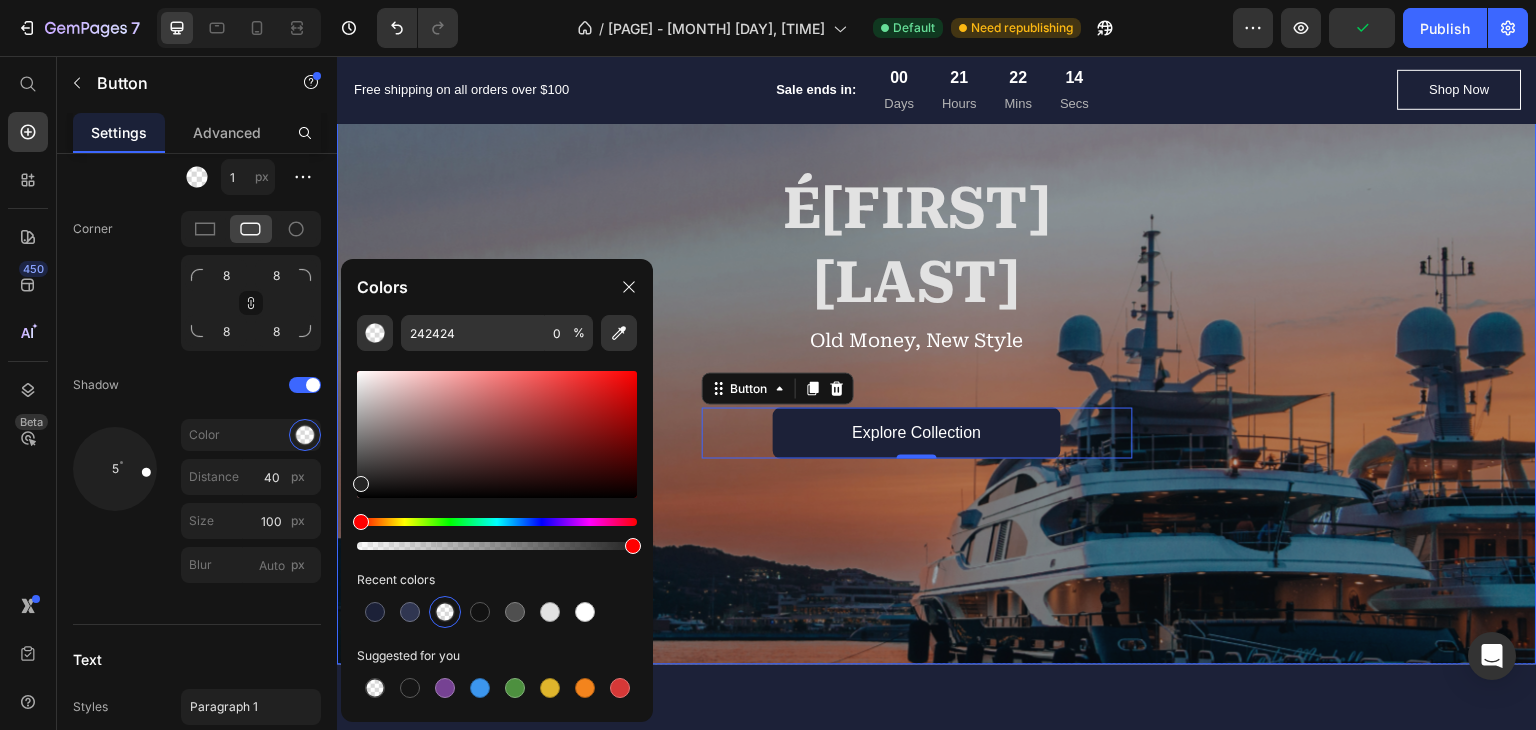 type on "100" 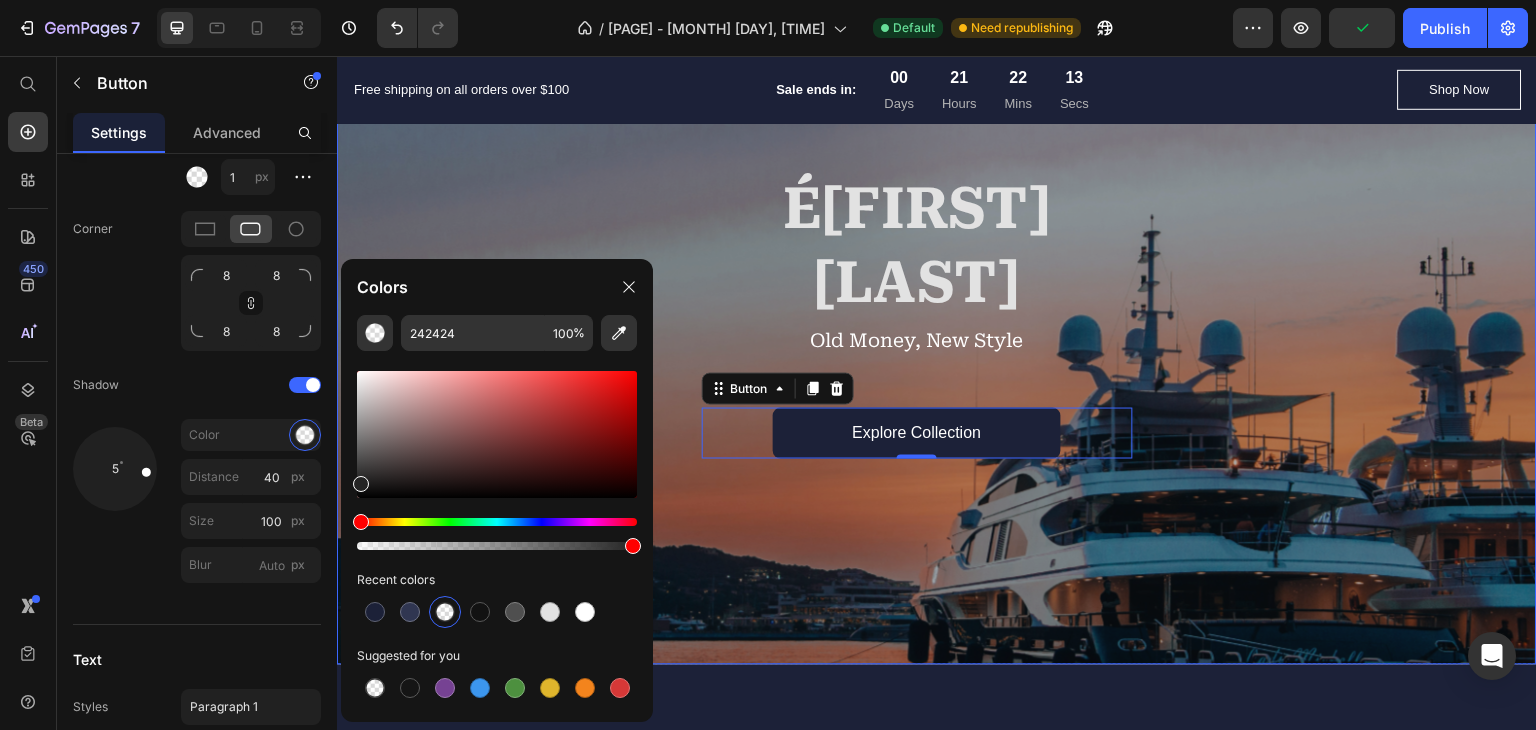 drag, startPoint x: 700, startPoint y: 606, endPoint x: 682, endPoint y: 547, distance: 61.68468 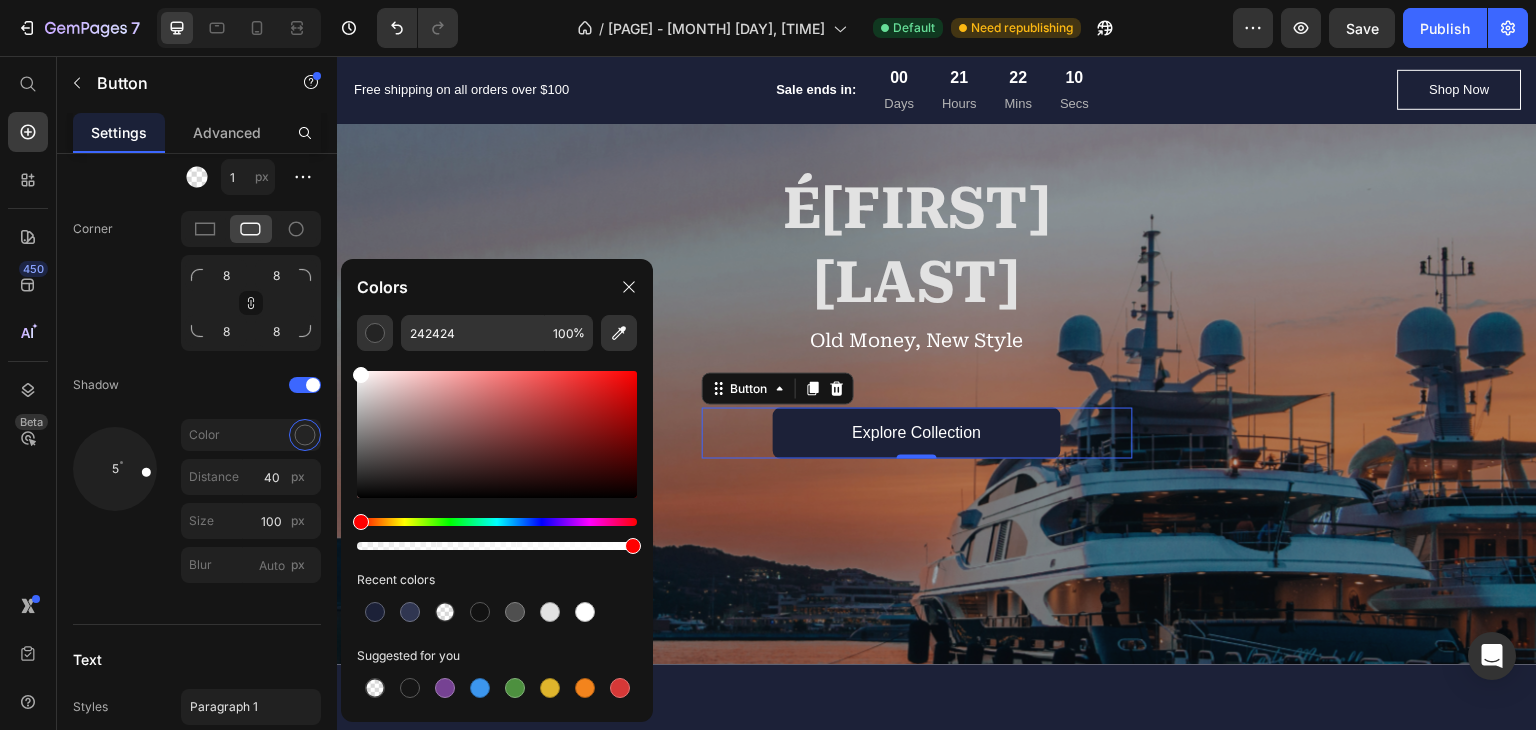 drag, startPoint x: 360, startPoint y: 467, endPoint x: 351, endPoint y: 336, distance: 131.30879 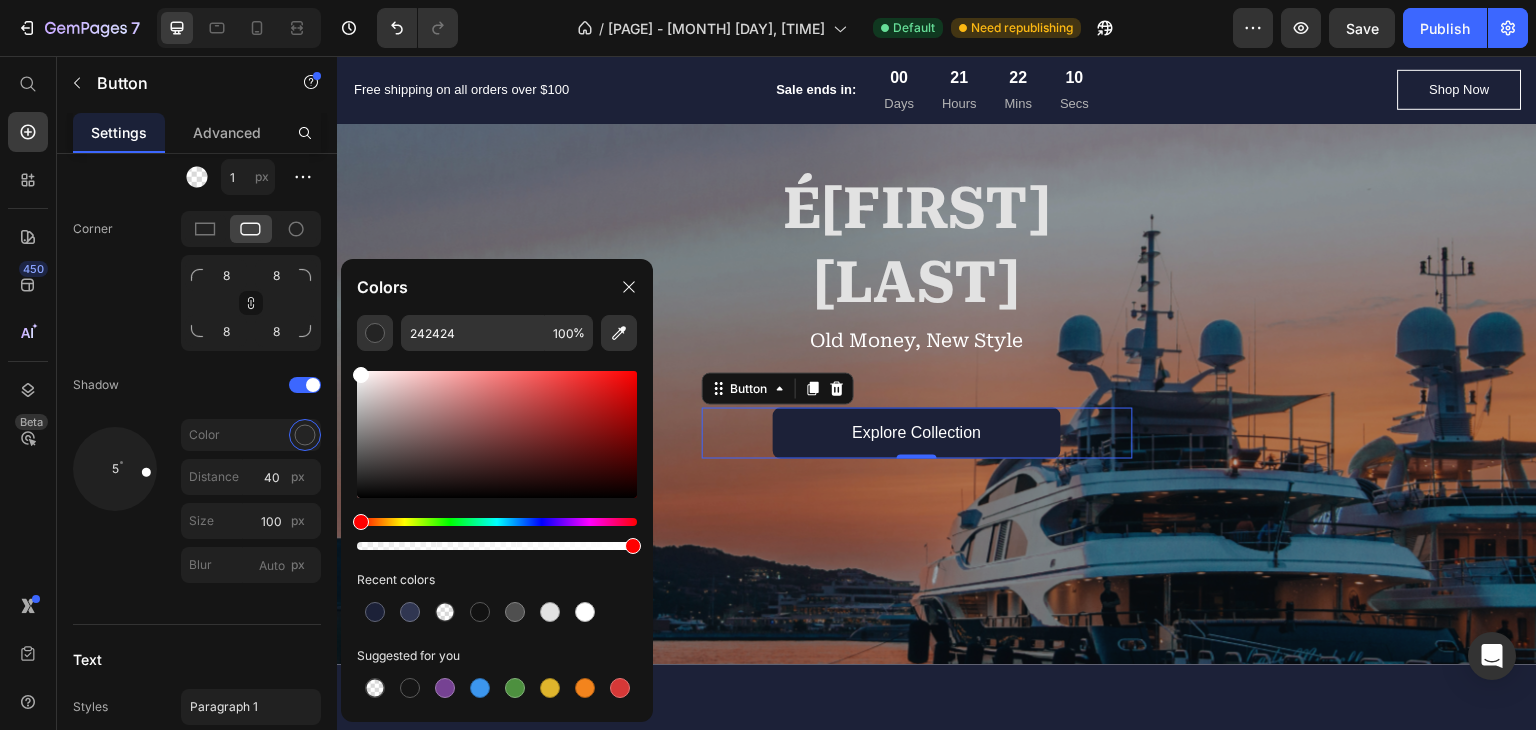 click on "242424 100 % Recent colors Suggested for you" 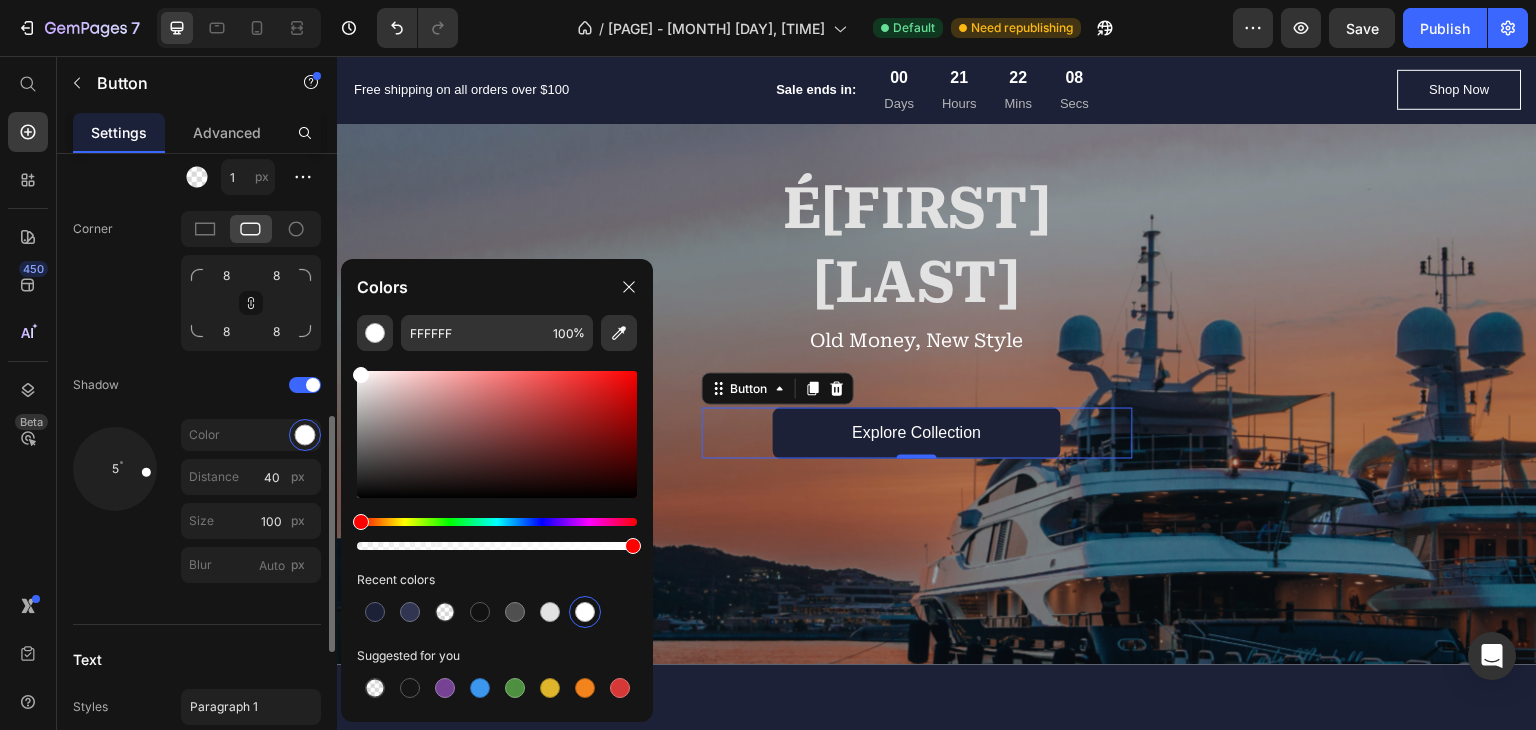 click on "5" at bounding box center [115, 505] 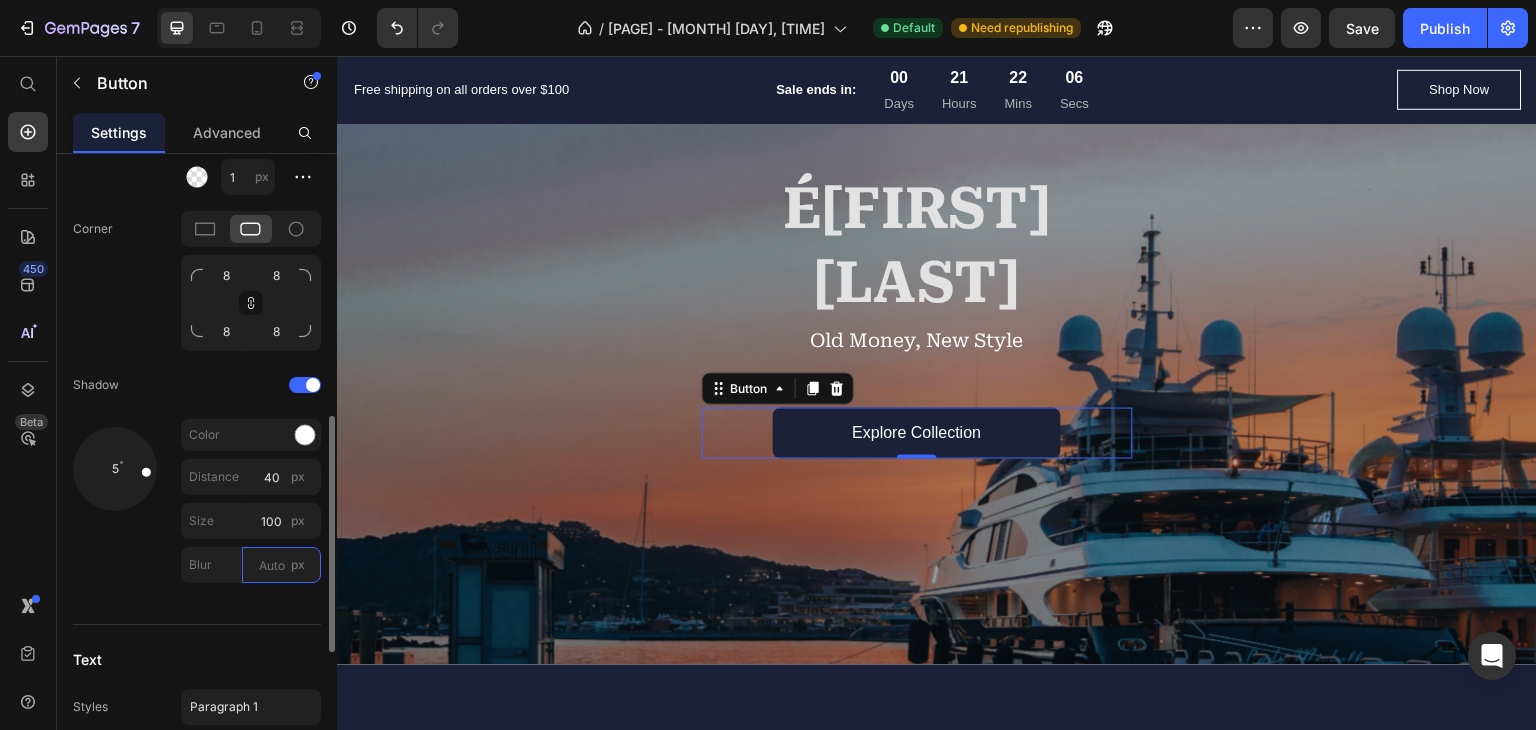 click on "Blur px" at bounding box center (281, 565) 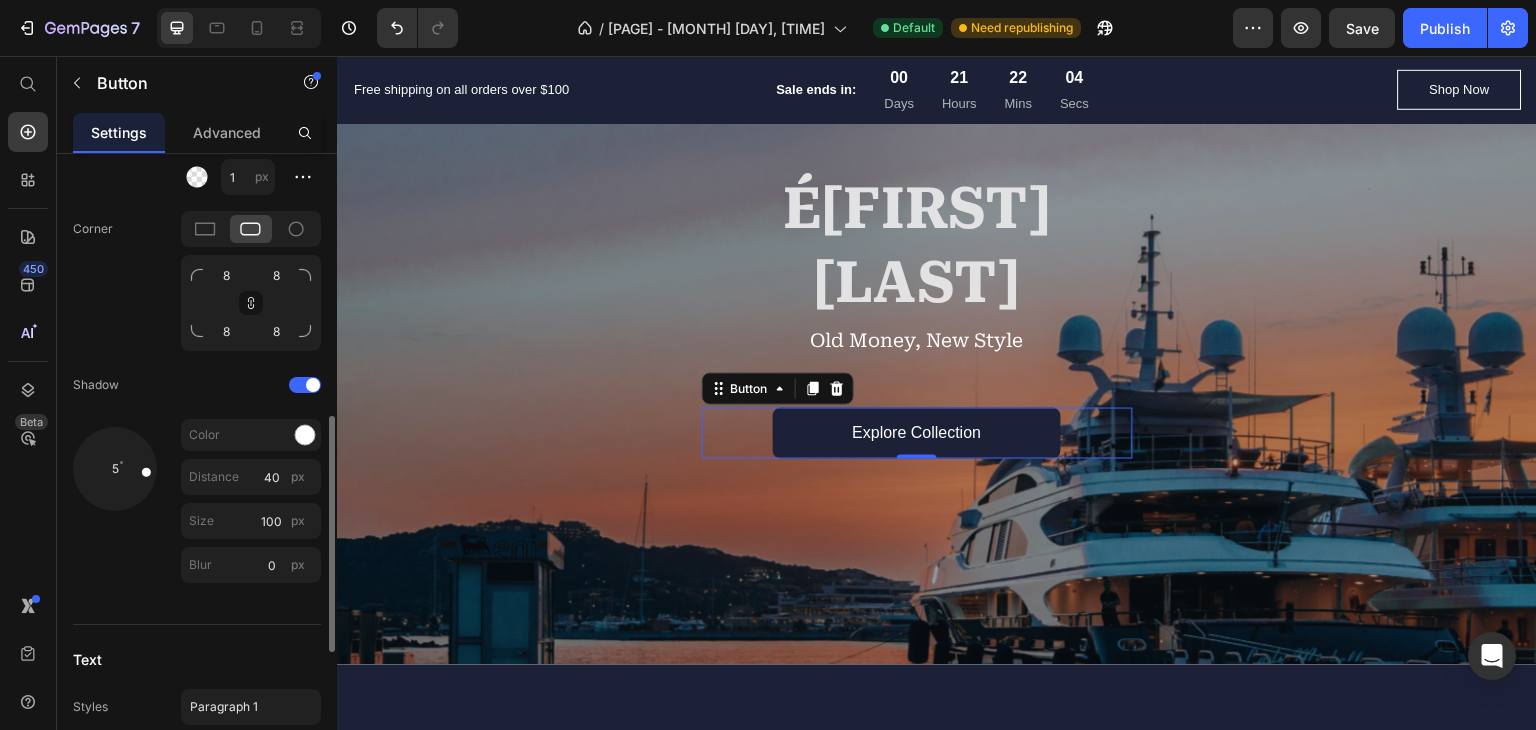 click on "5 Color Distance 40 px Size 100 px Blur 0 px" 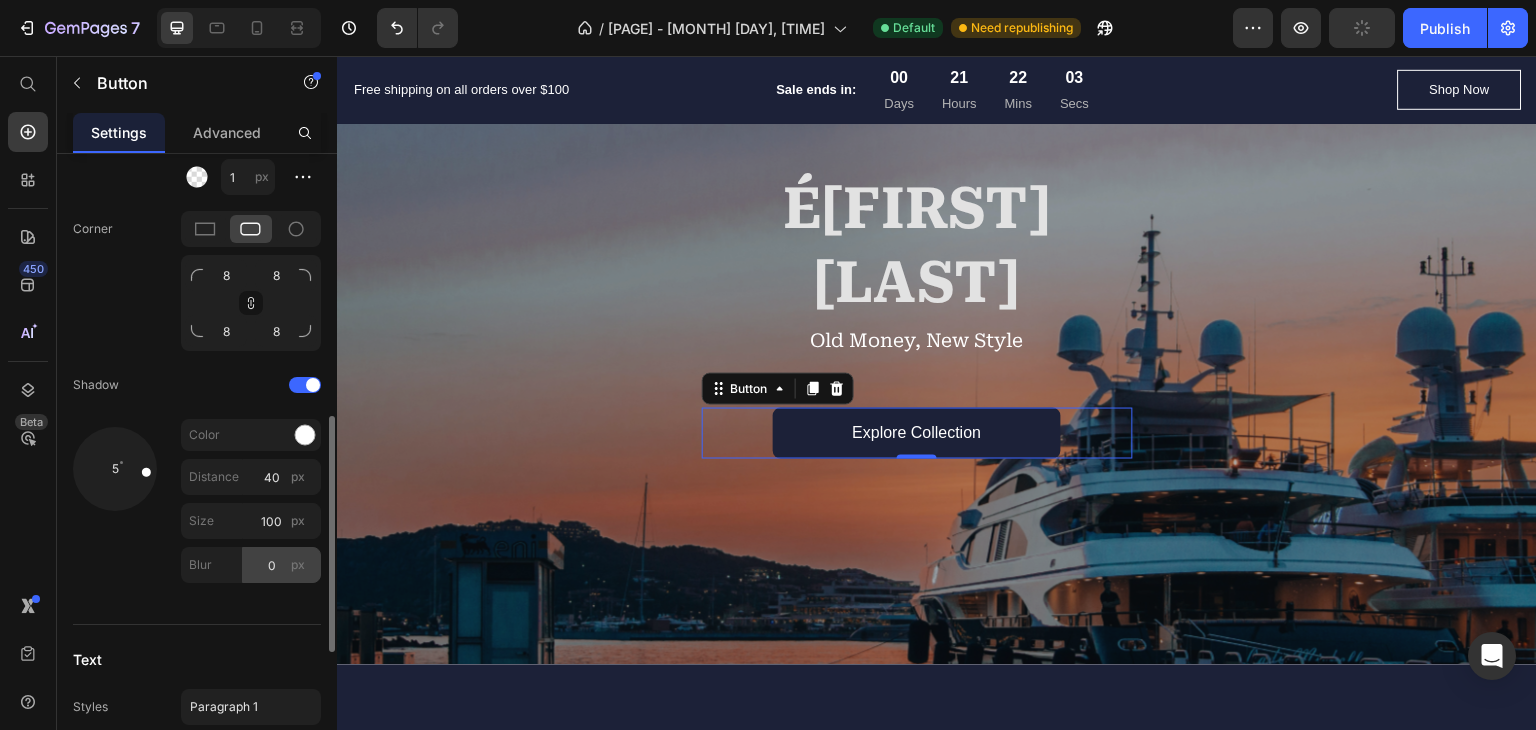 click on "px" at bounding box center [298, 565] 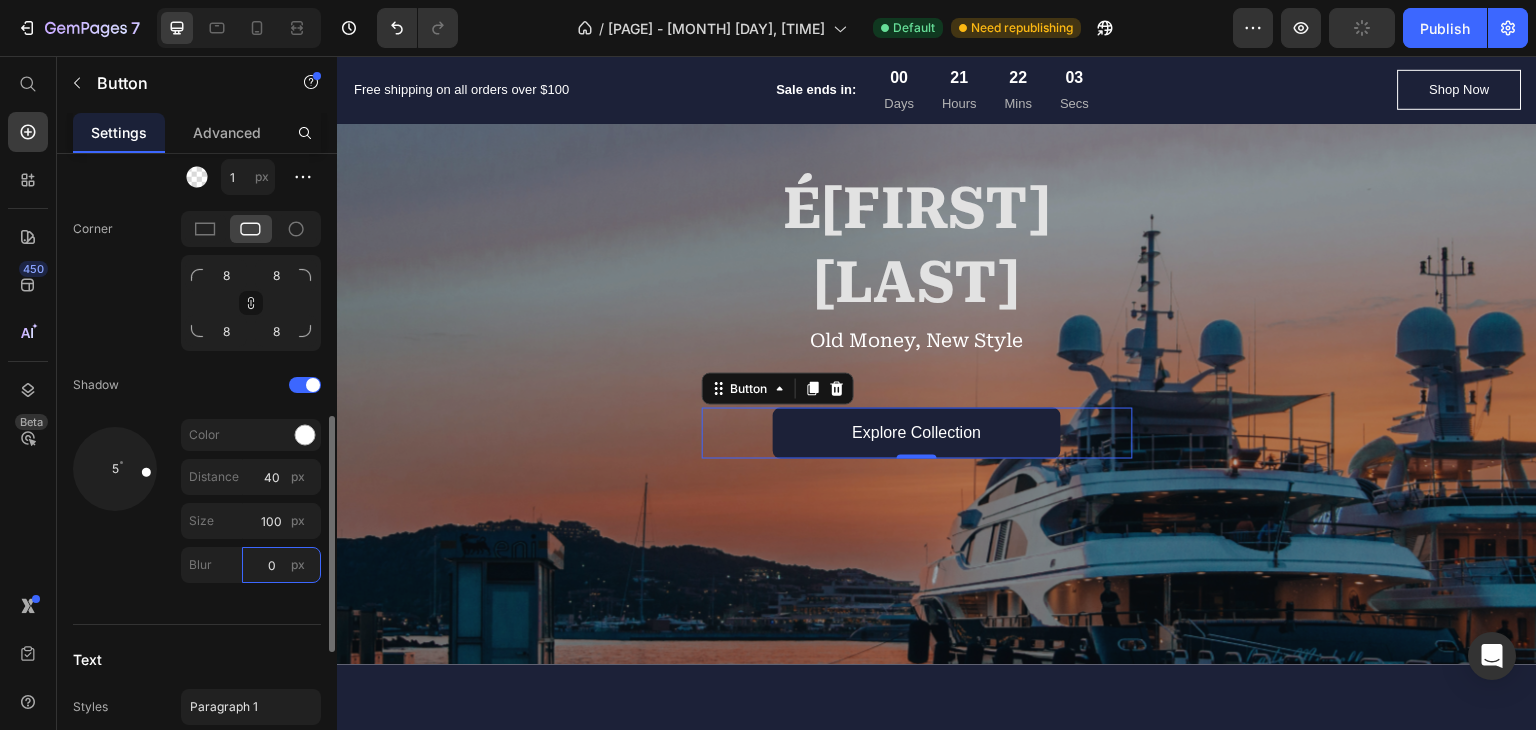 click on "0" at bounding box center [281, 565] 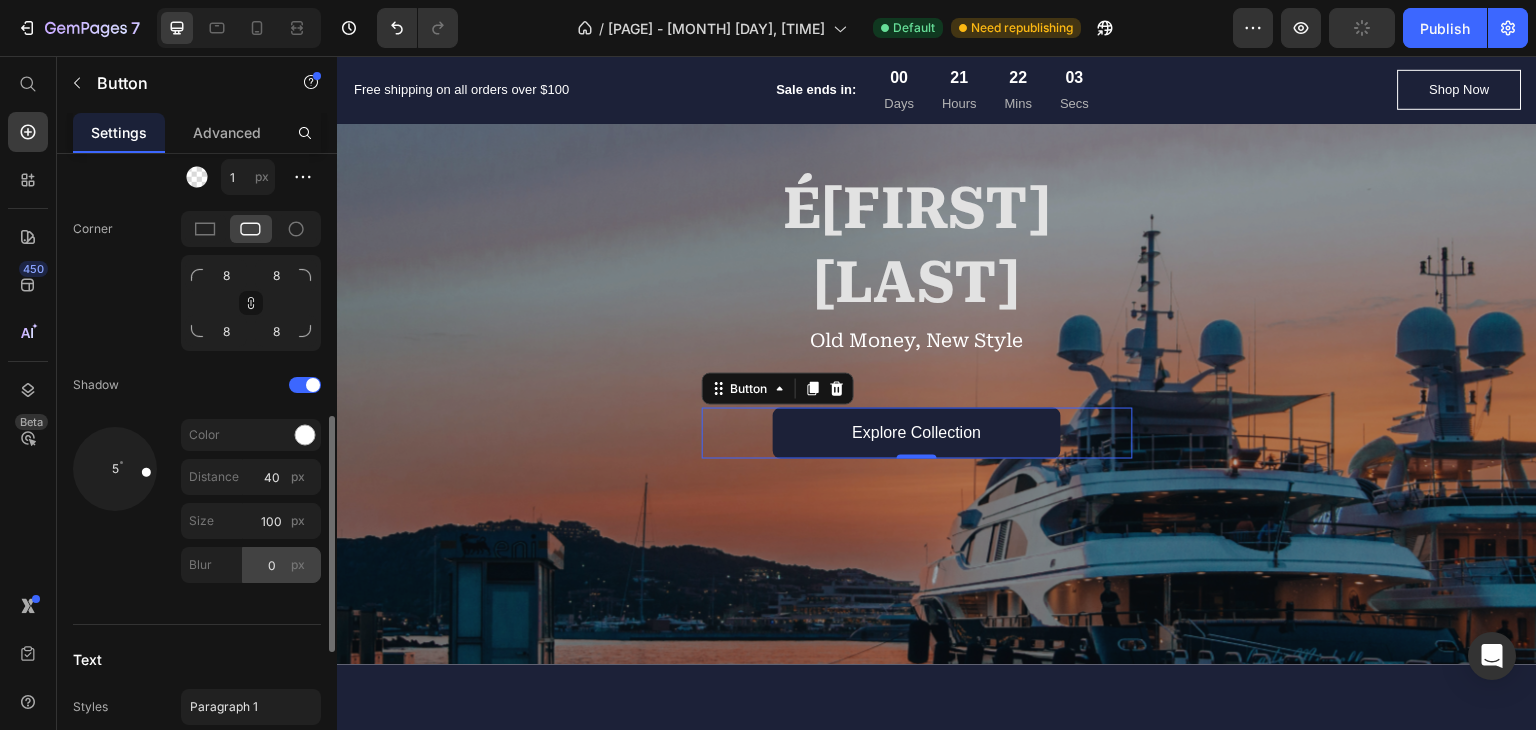 click on "px" at bounding box center (298, 565) 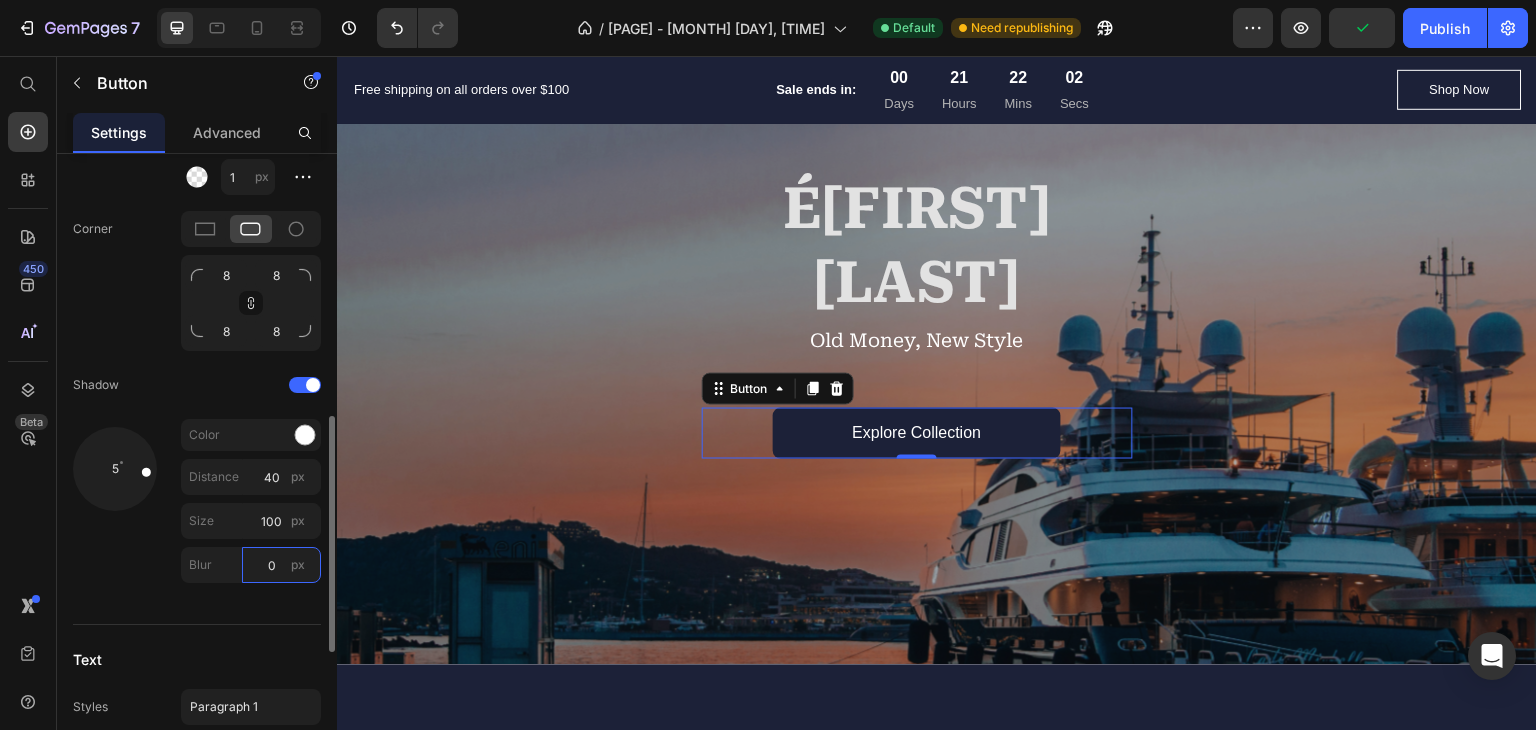 click on "0" at bounding box center (281, 565) 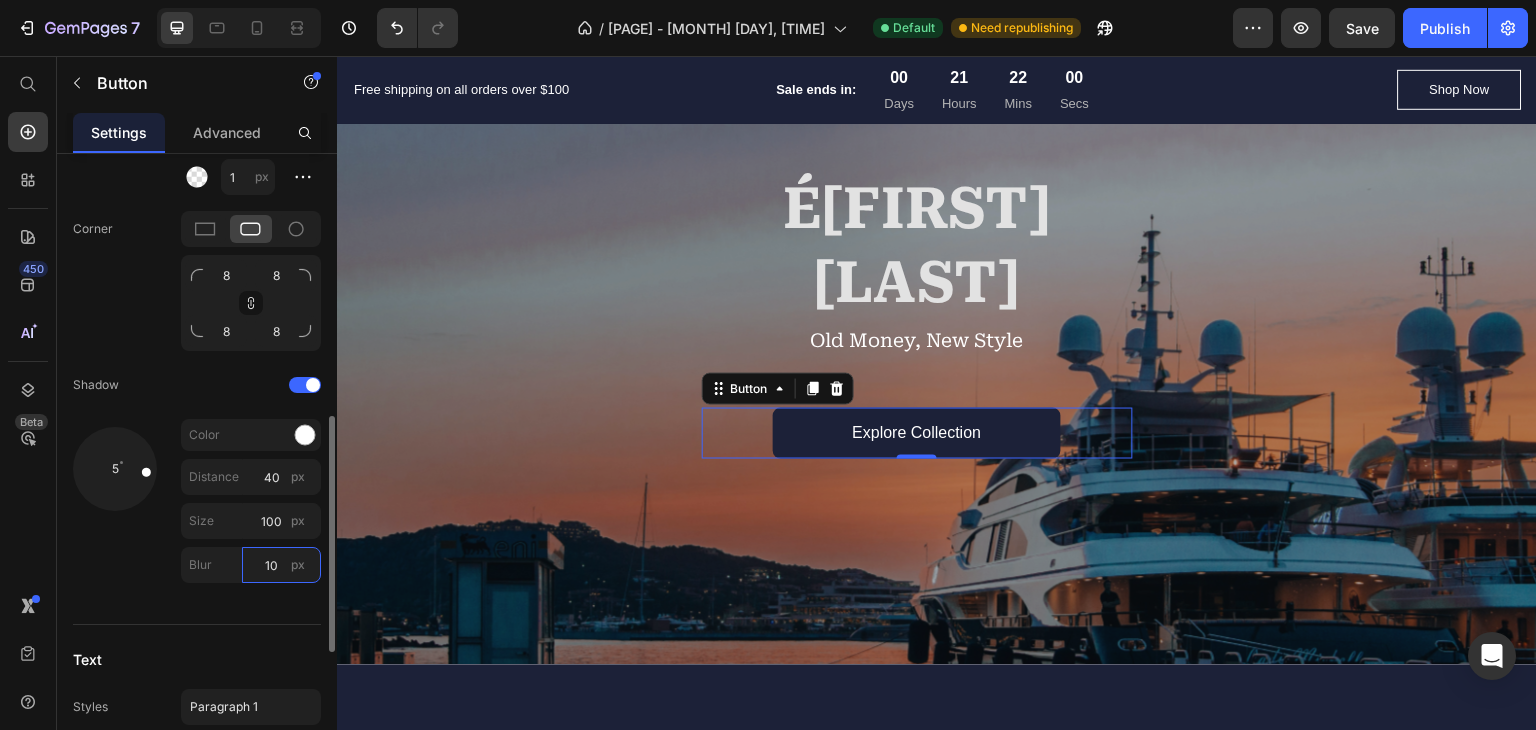 type on "1" 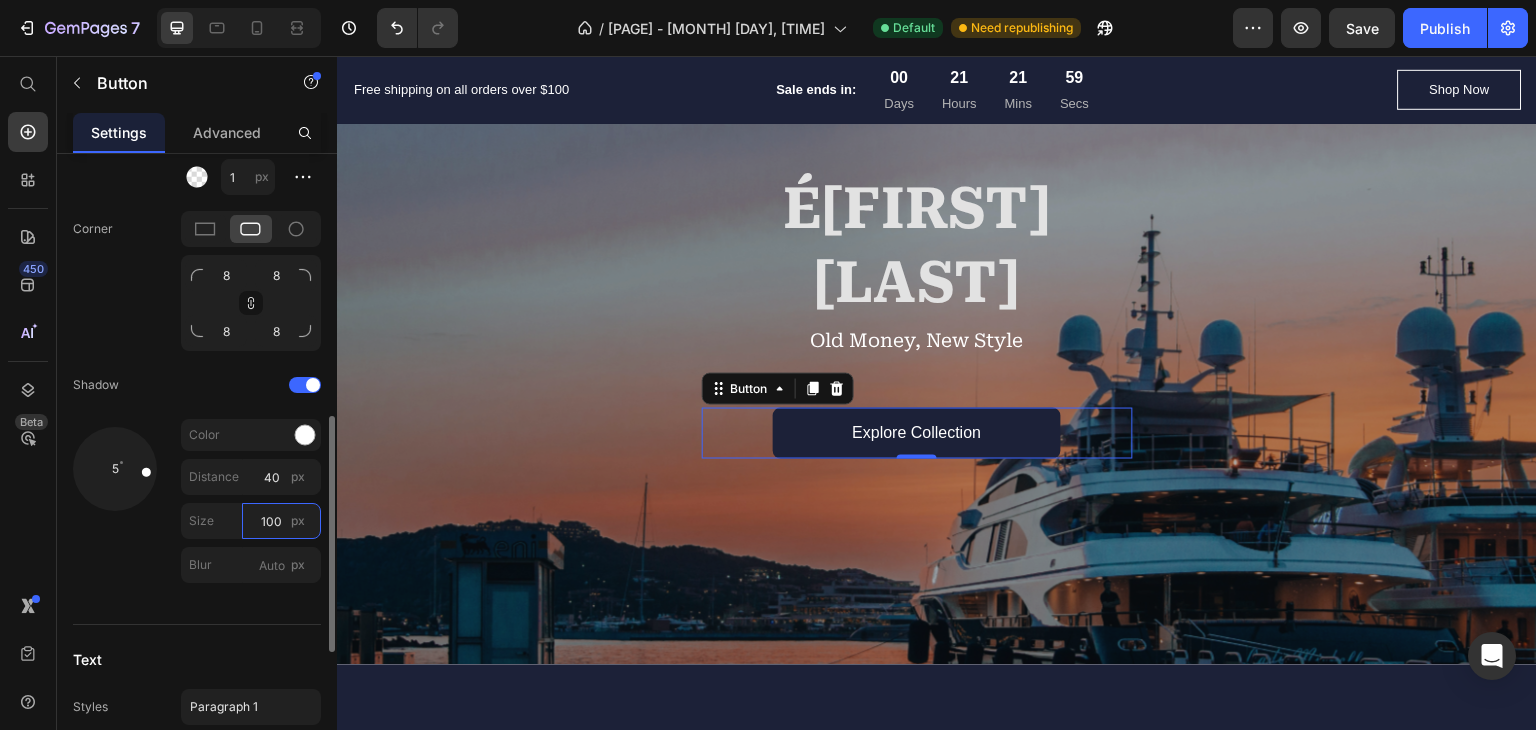 click on "100" at bounding box center [281, 521] 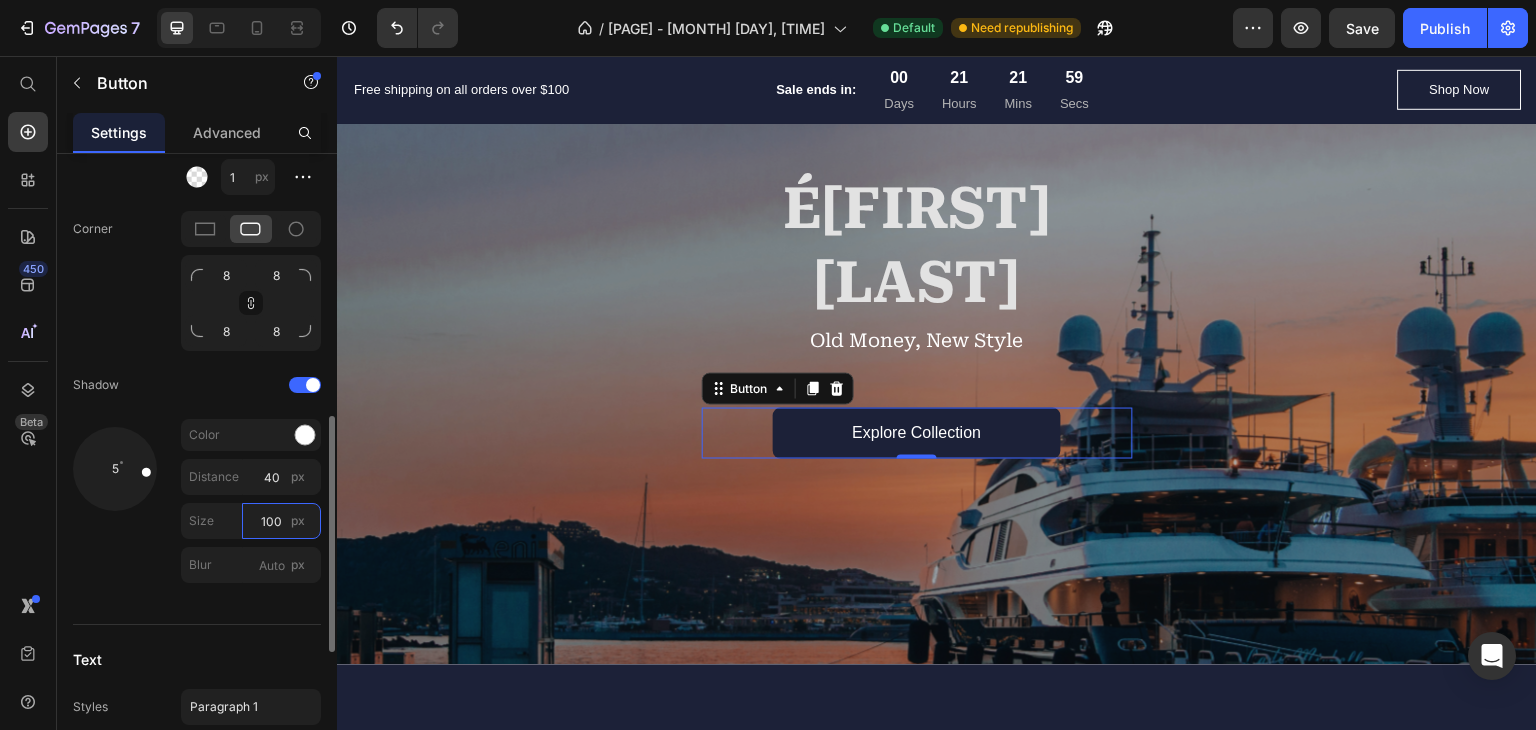 type on "0" 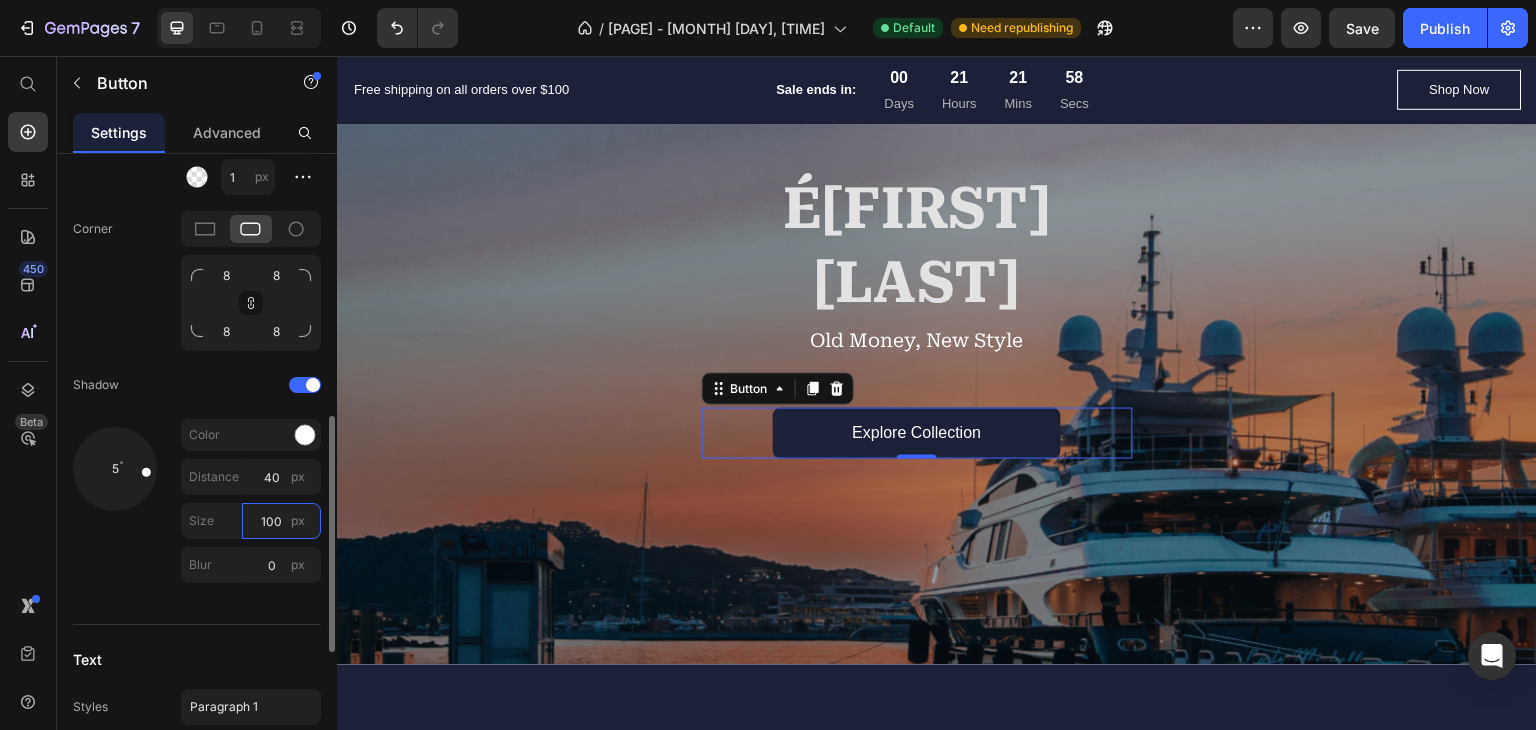 click on "100" at bounding box center (281, 521) 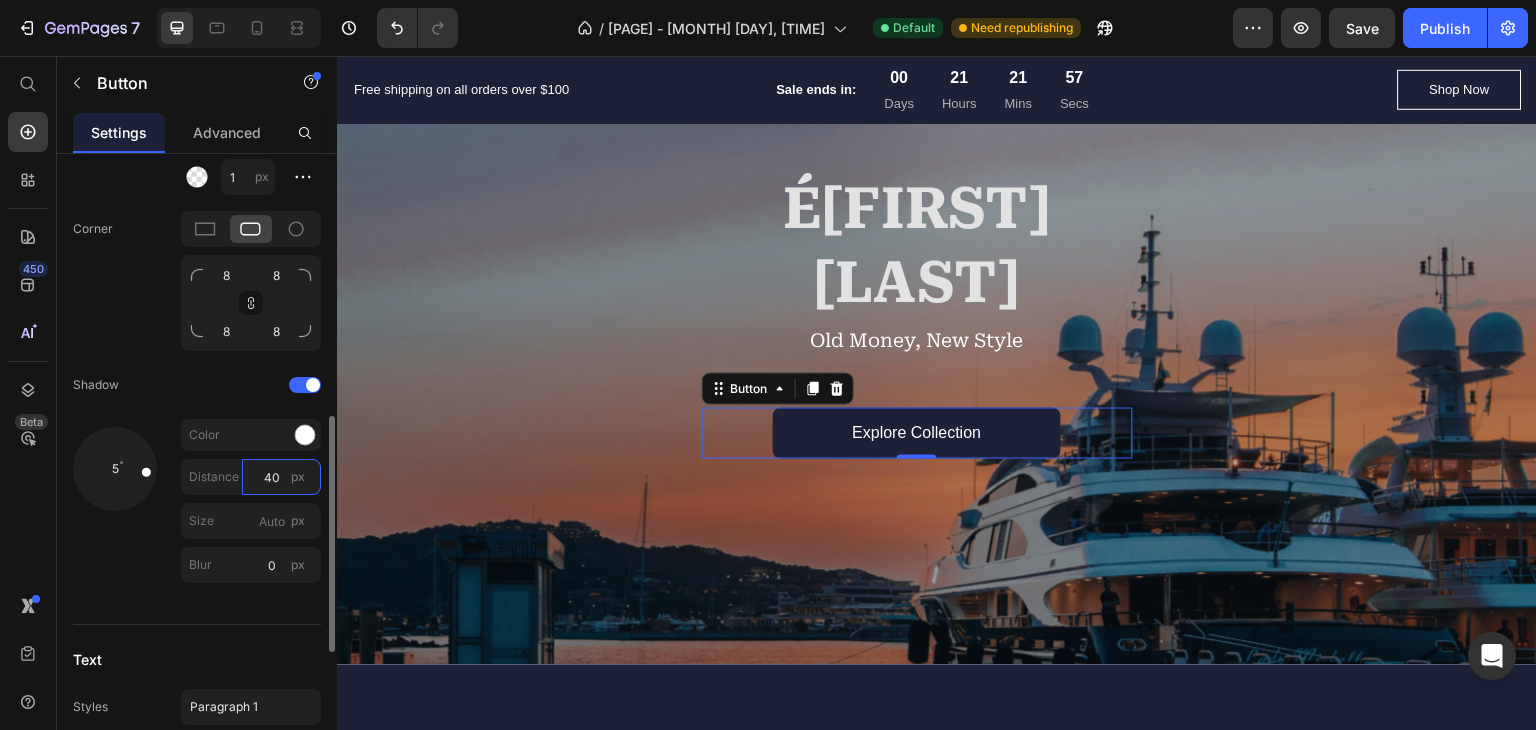 type on "100" 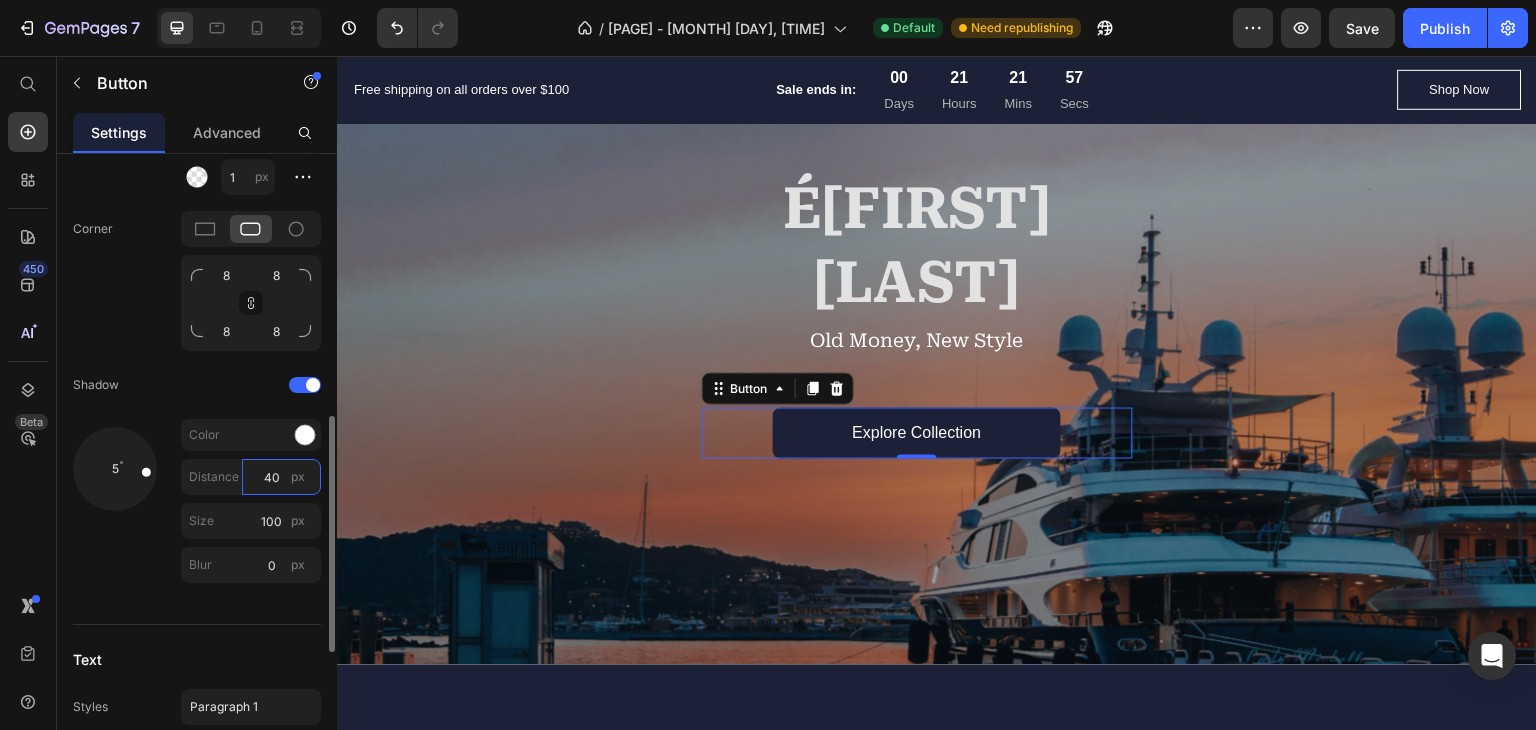 click on "40" at bounding box center [281, 477] 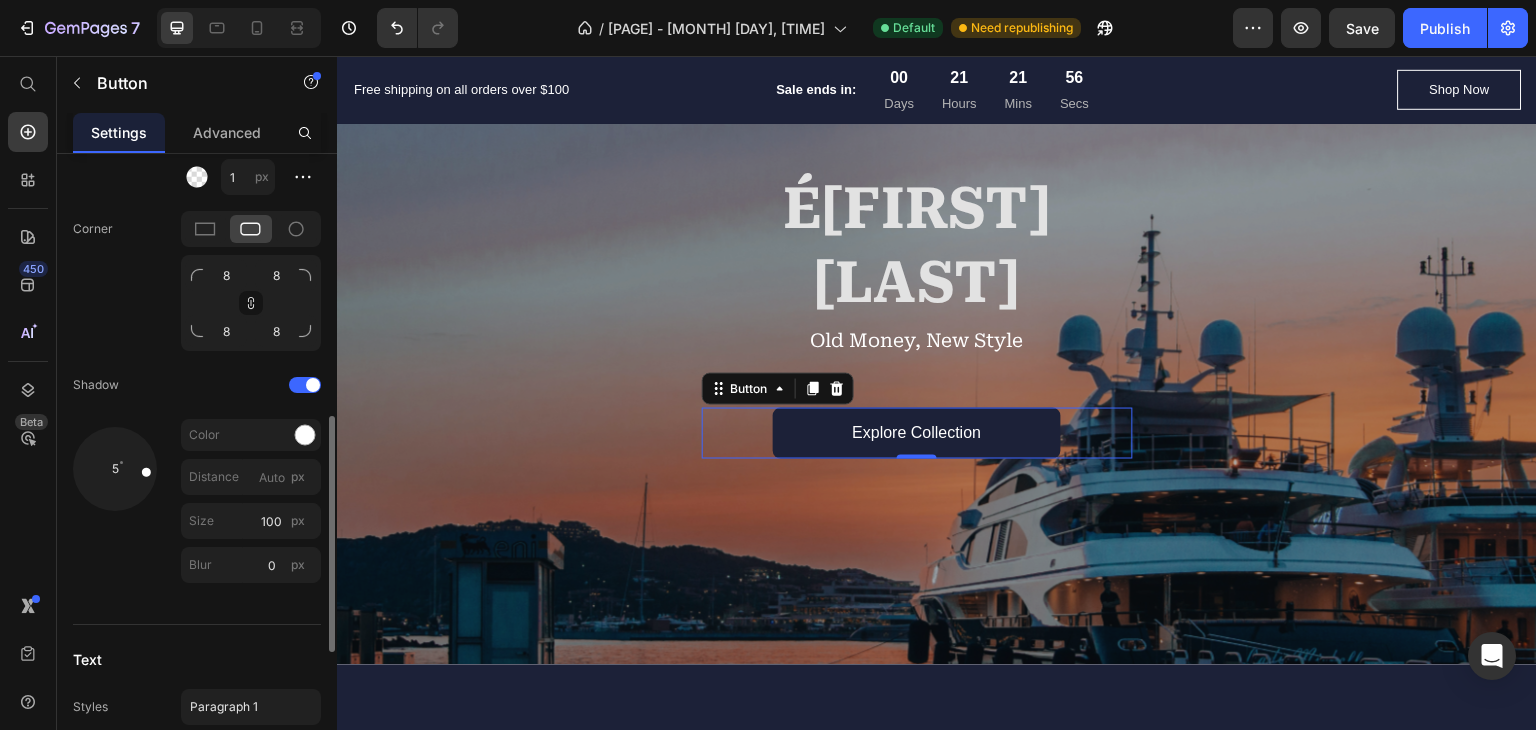 click on "5 Color Distance px Size 100 px Blur 0 px" 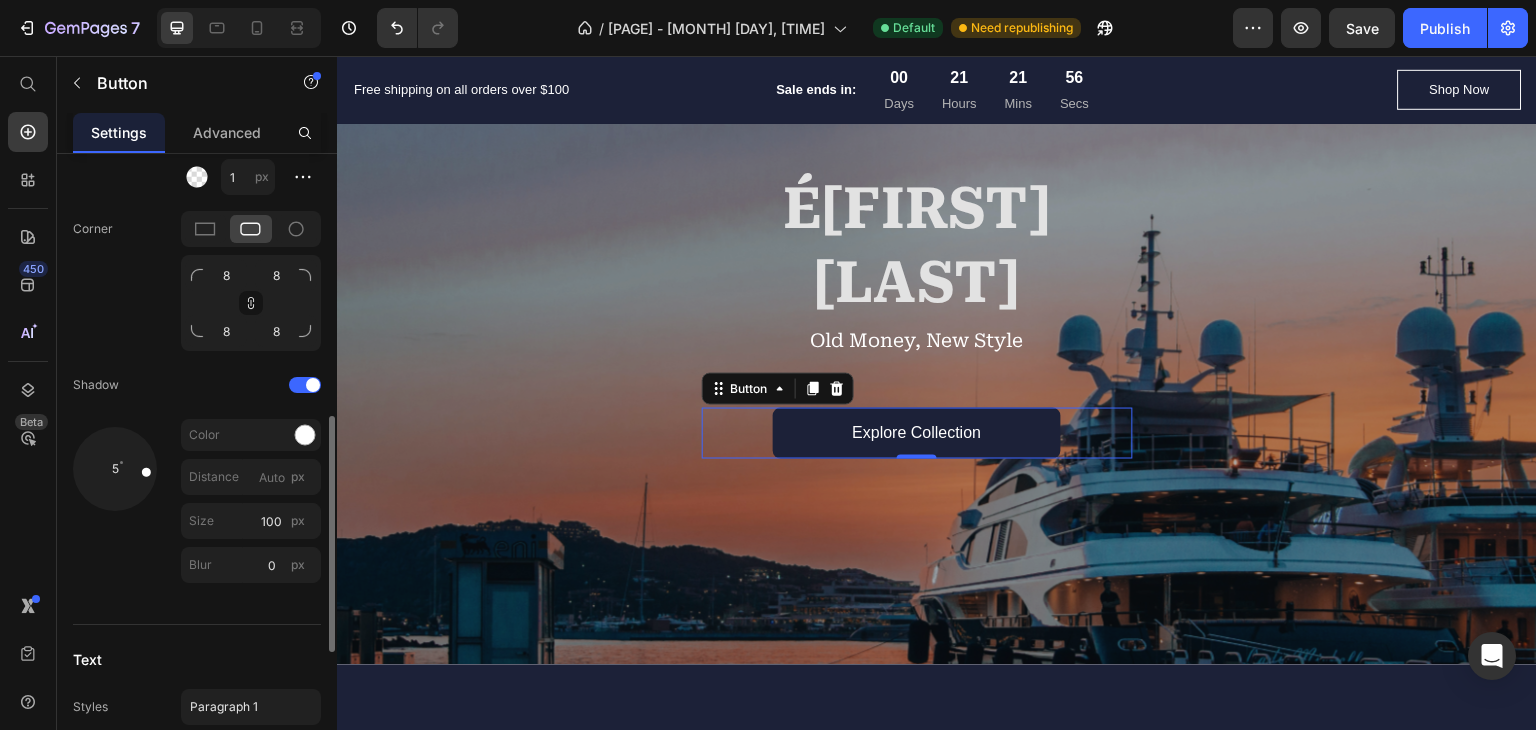 type on "40" 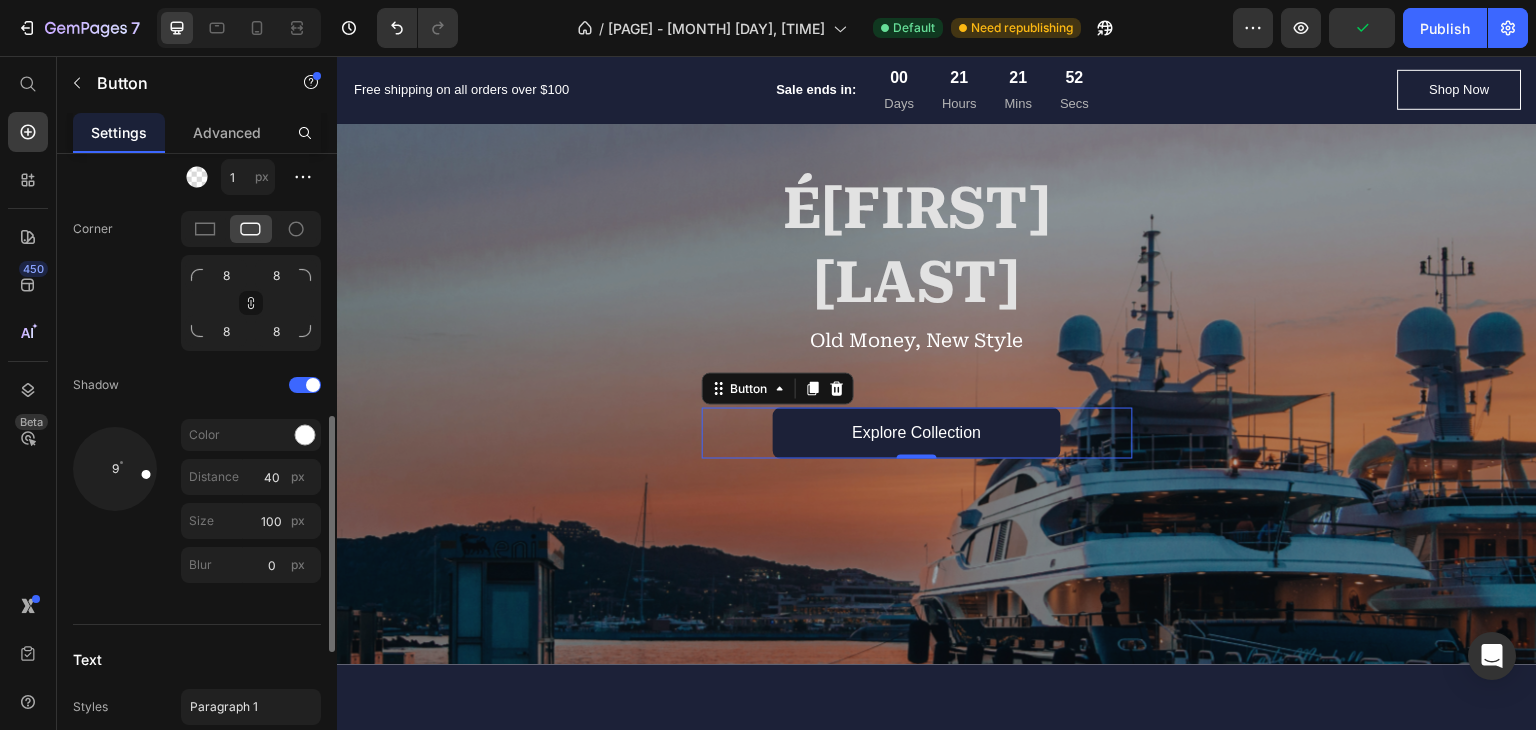 drag, startPoint x: 144, startPoint y: 476, endPoint x: 244, endPoint y: 429, distance: 110.49435 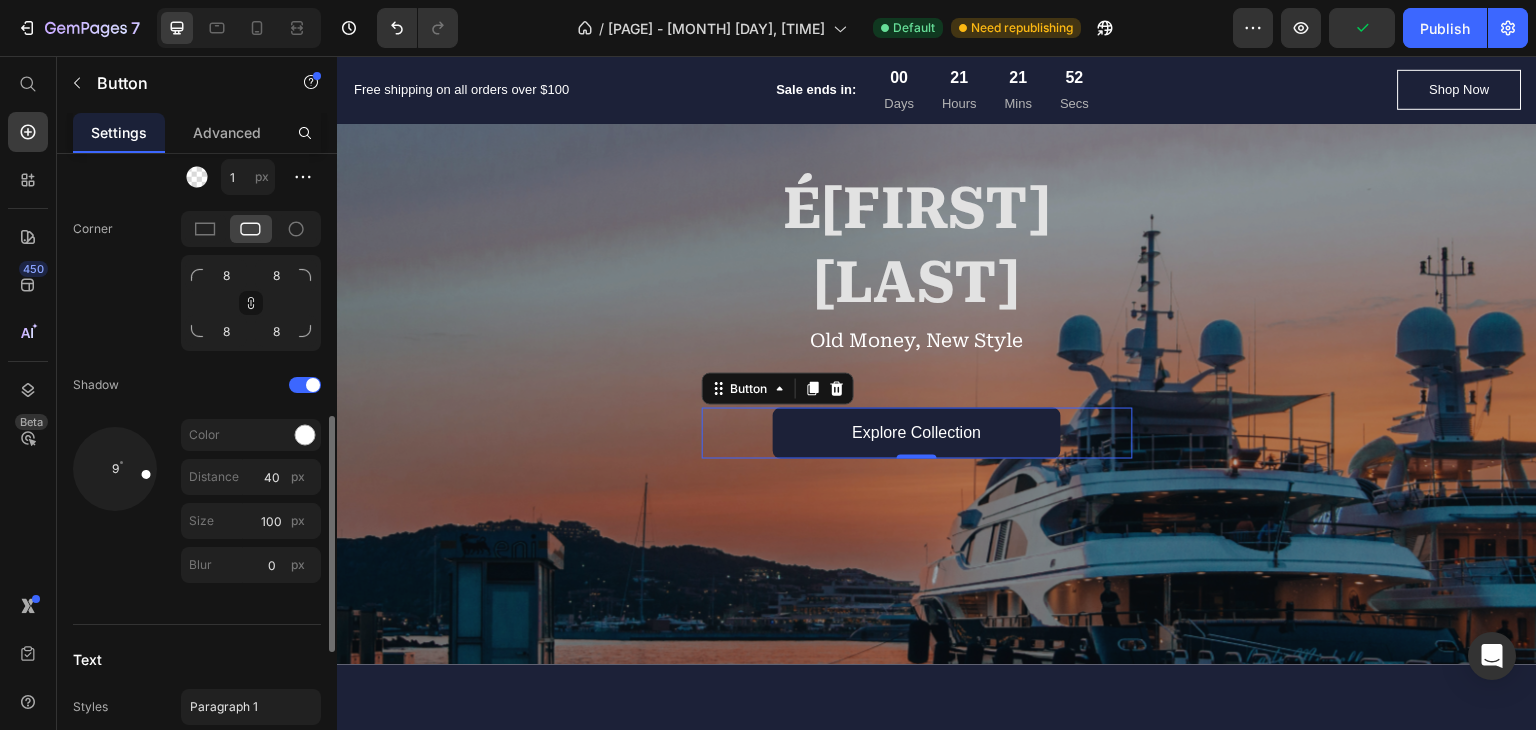 click on "9 Color Distance 40 px Size 100 px Blur 0 px" 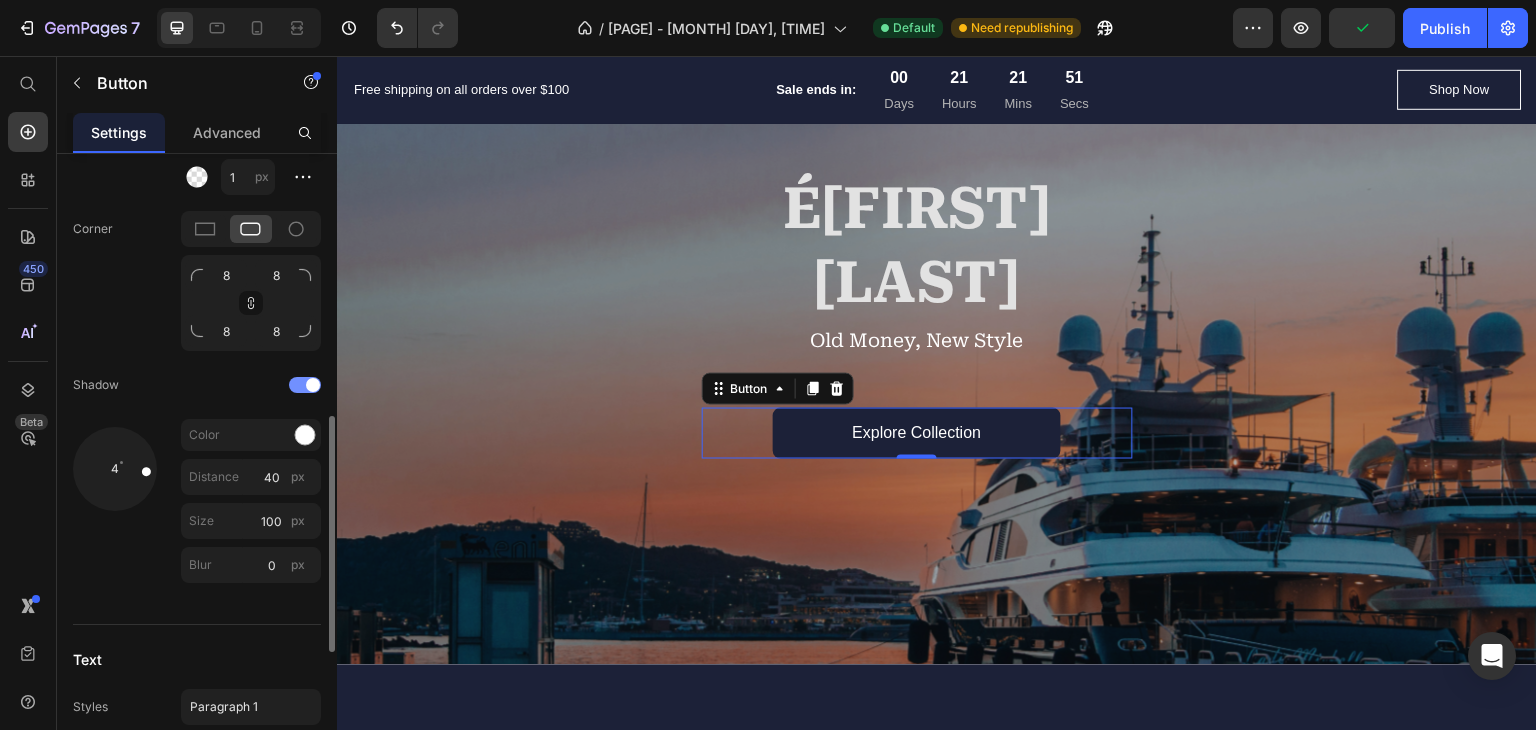 click at bounding box center [305, 385] 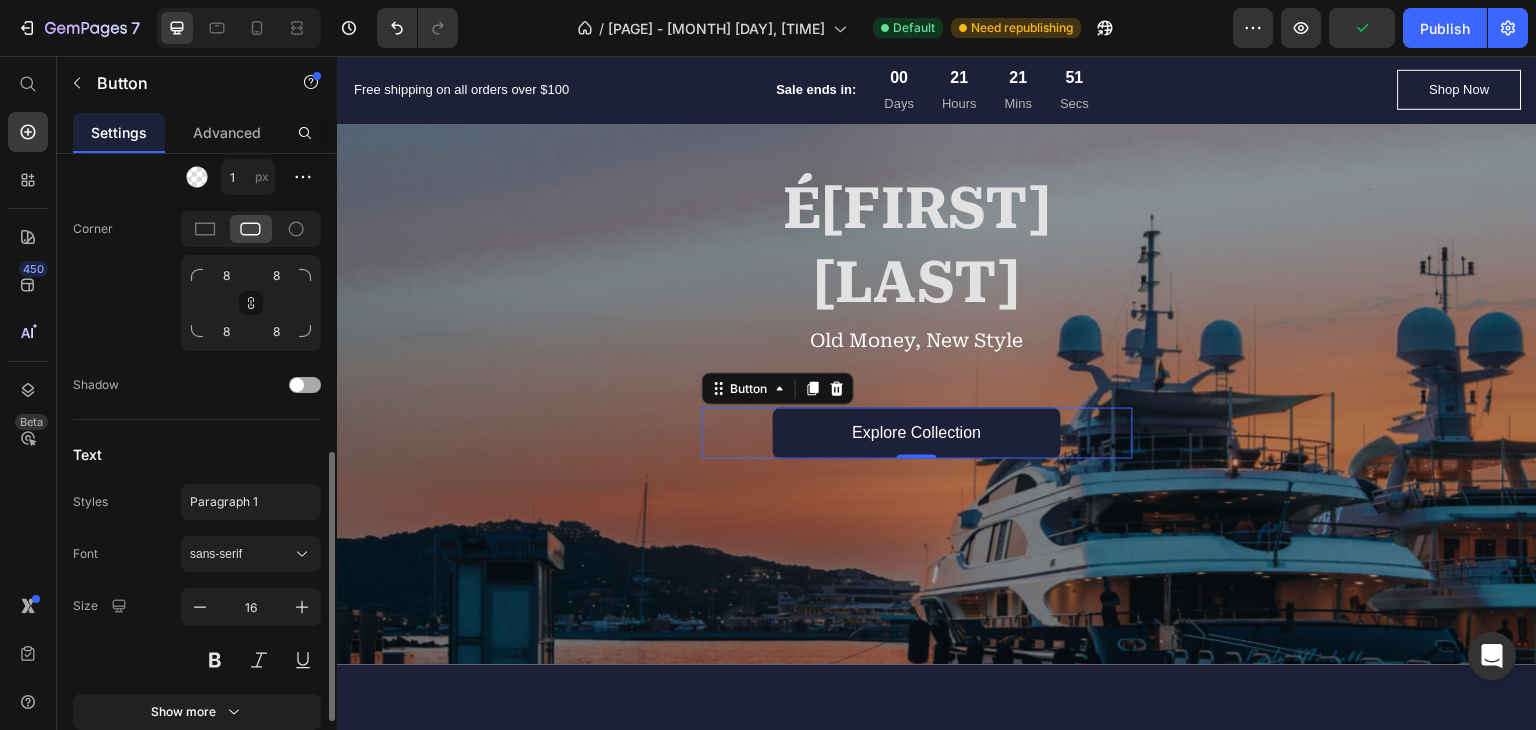 click at bounding box center (297, 385) 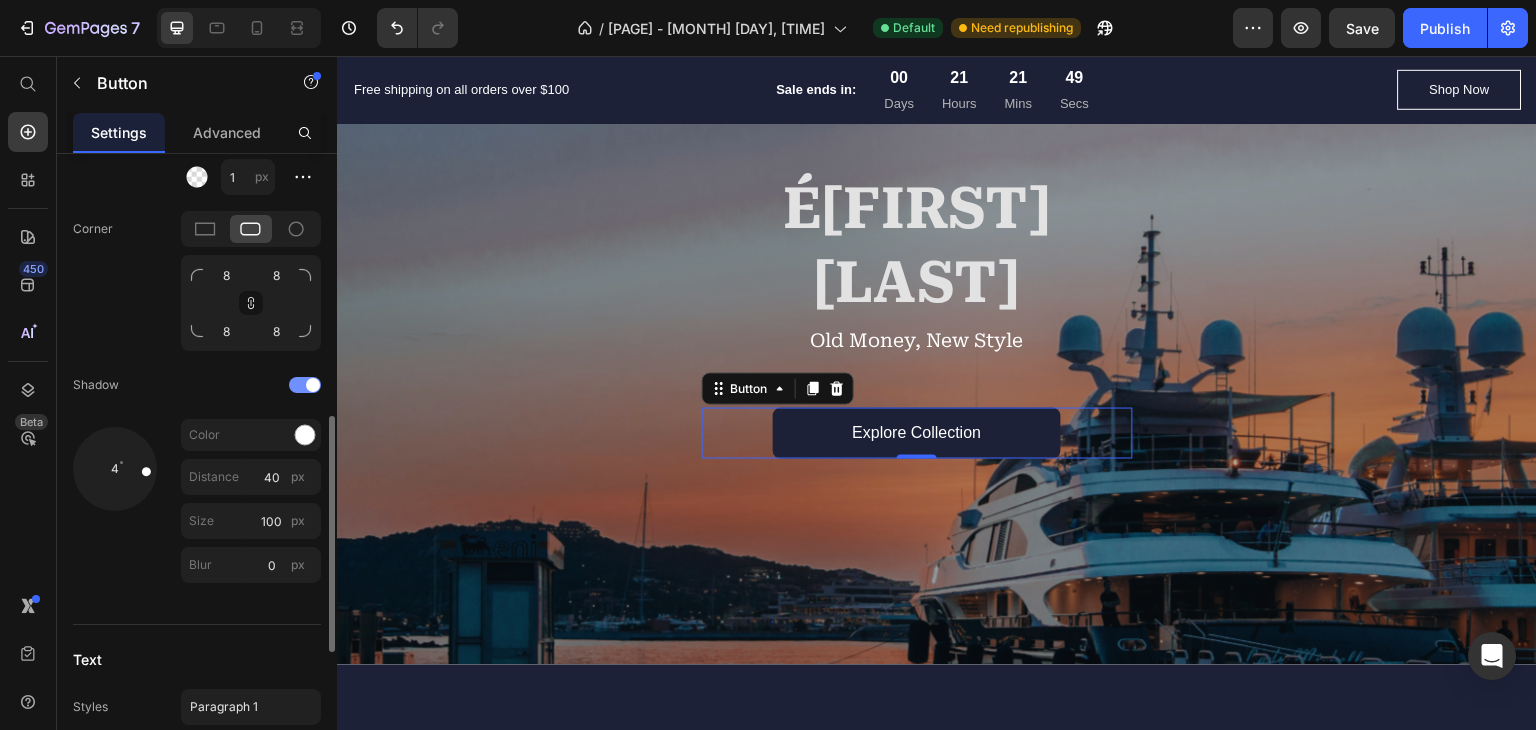 click at bounding box center (313, 385) 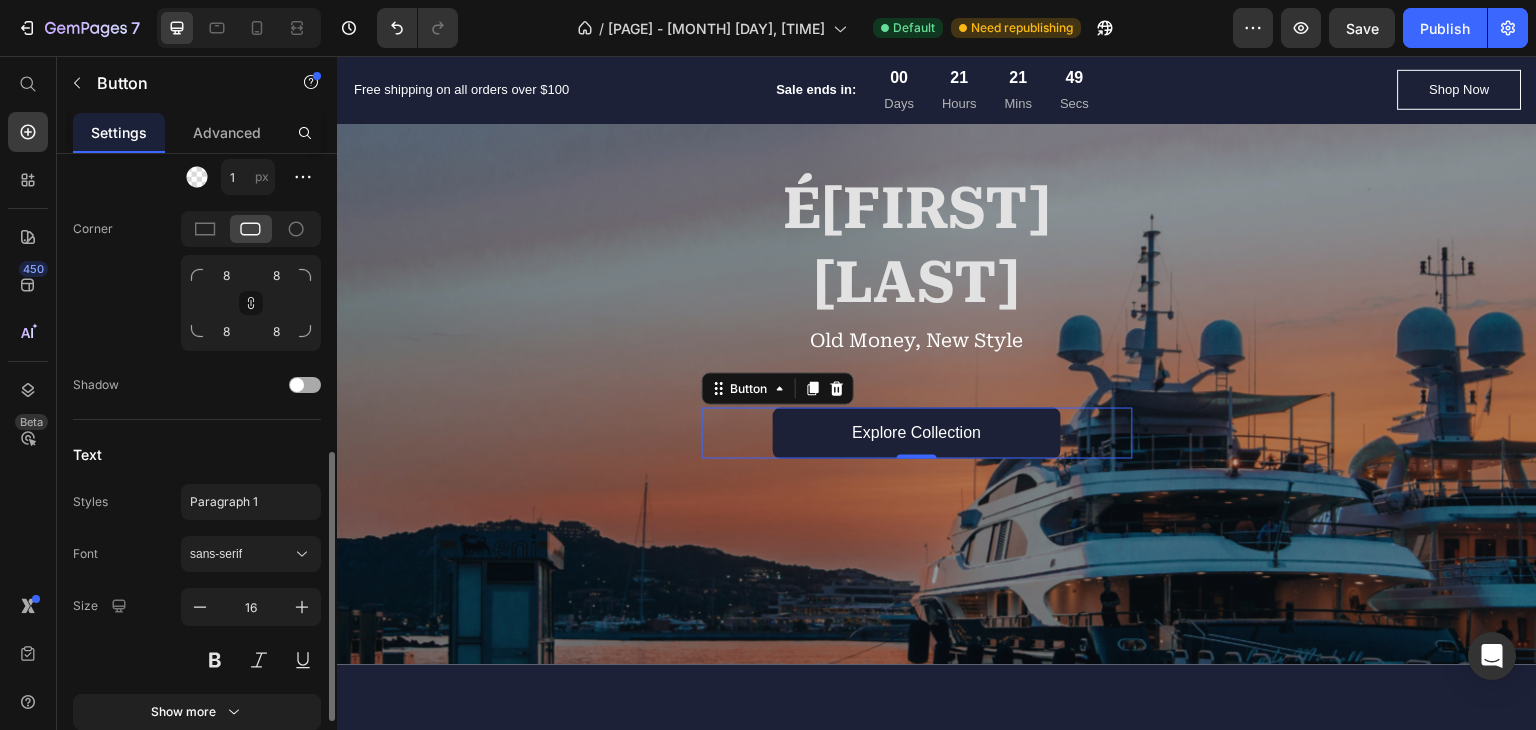 click at bounding box center [305, 385] 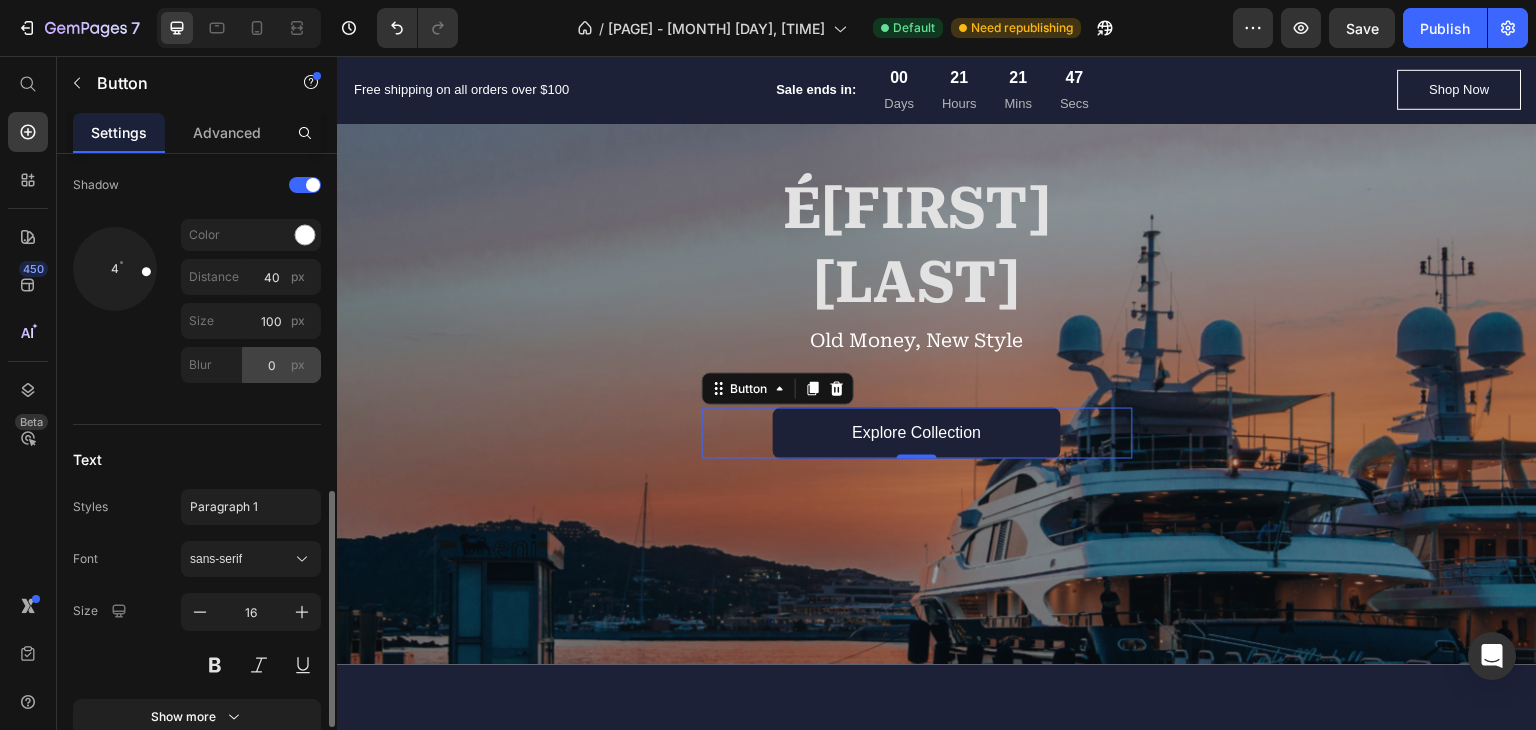 scroll, scrollTop: 700, scrollLeft: 0, axis: vertical 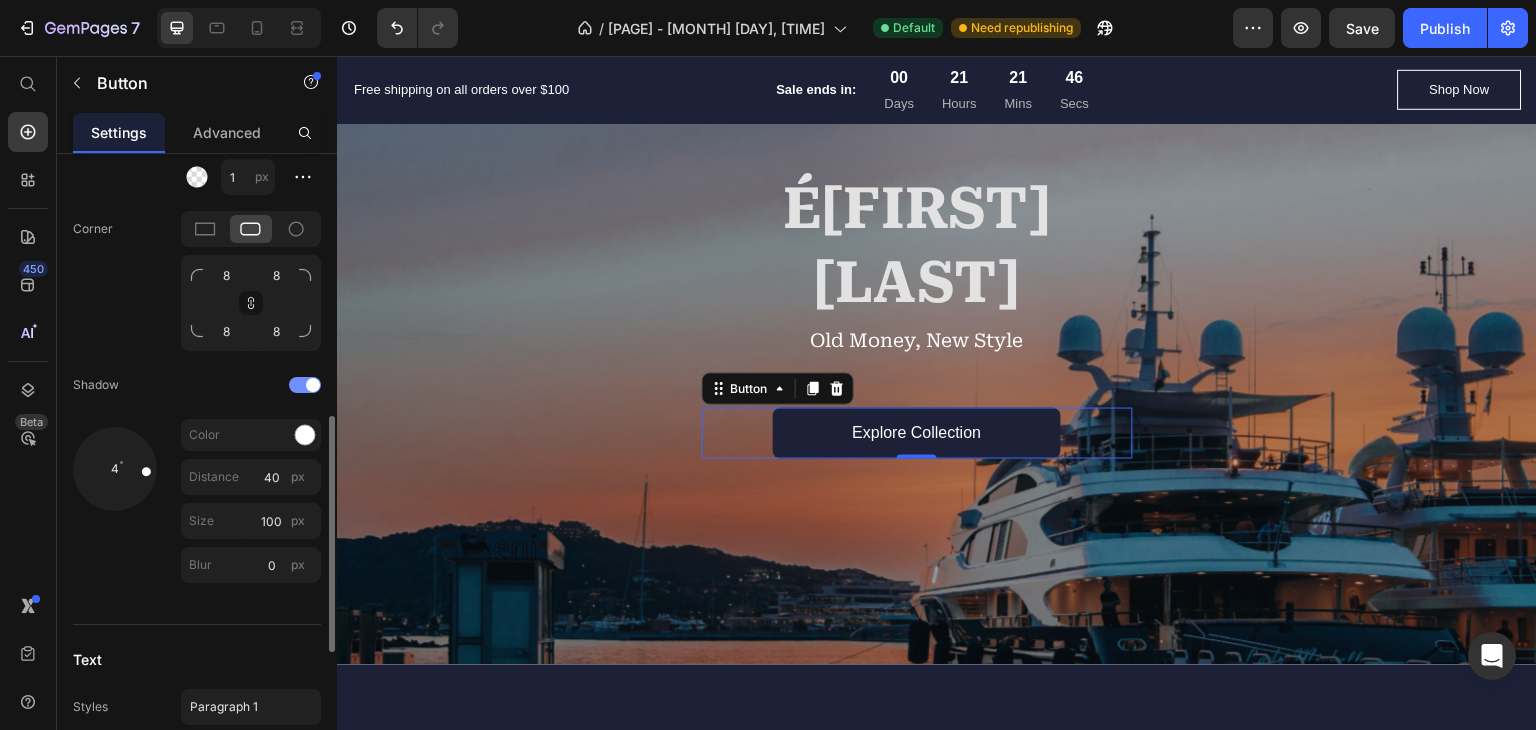 click at bounding box center [305, 385] 